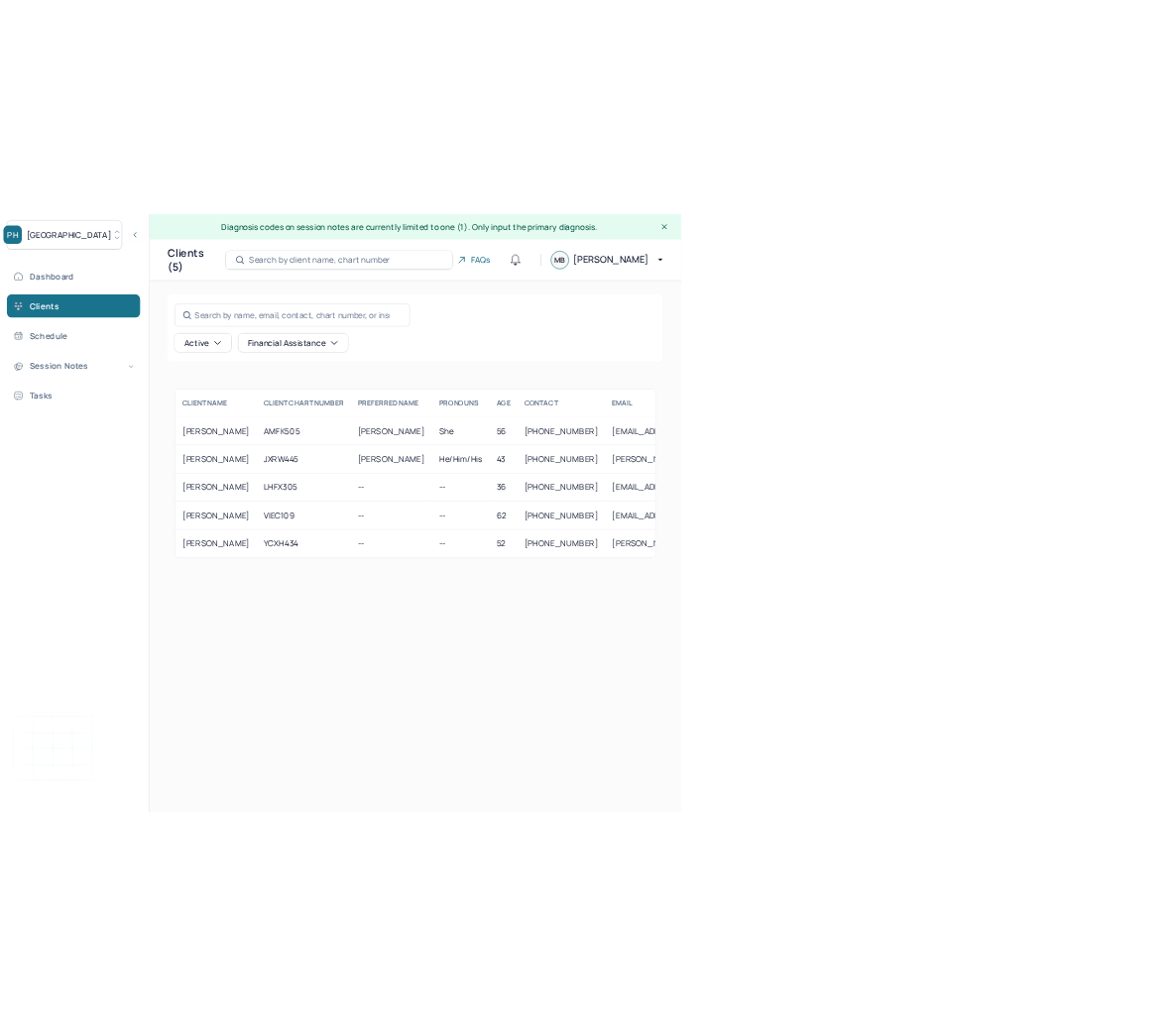 scroll, scrollTop: 0, scrollLeft: 0, axis: both 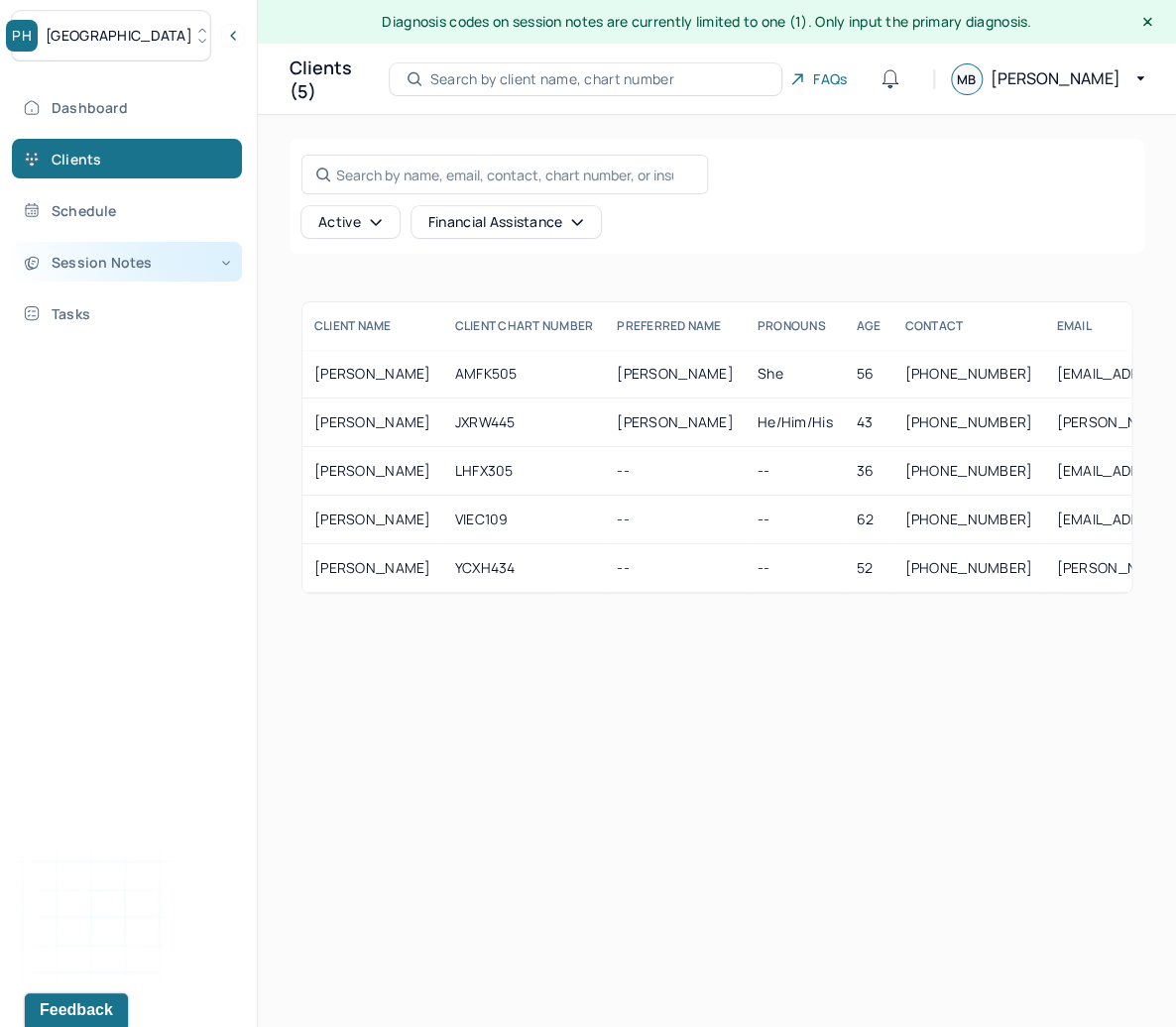click on "Session Notes" at bounding box center (127, 262) 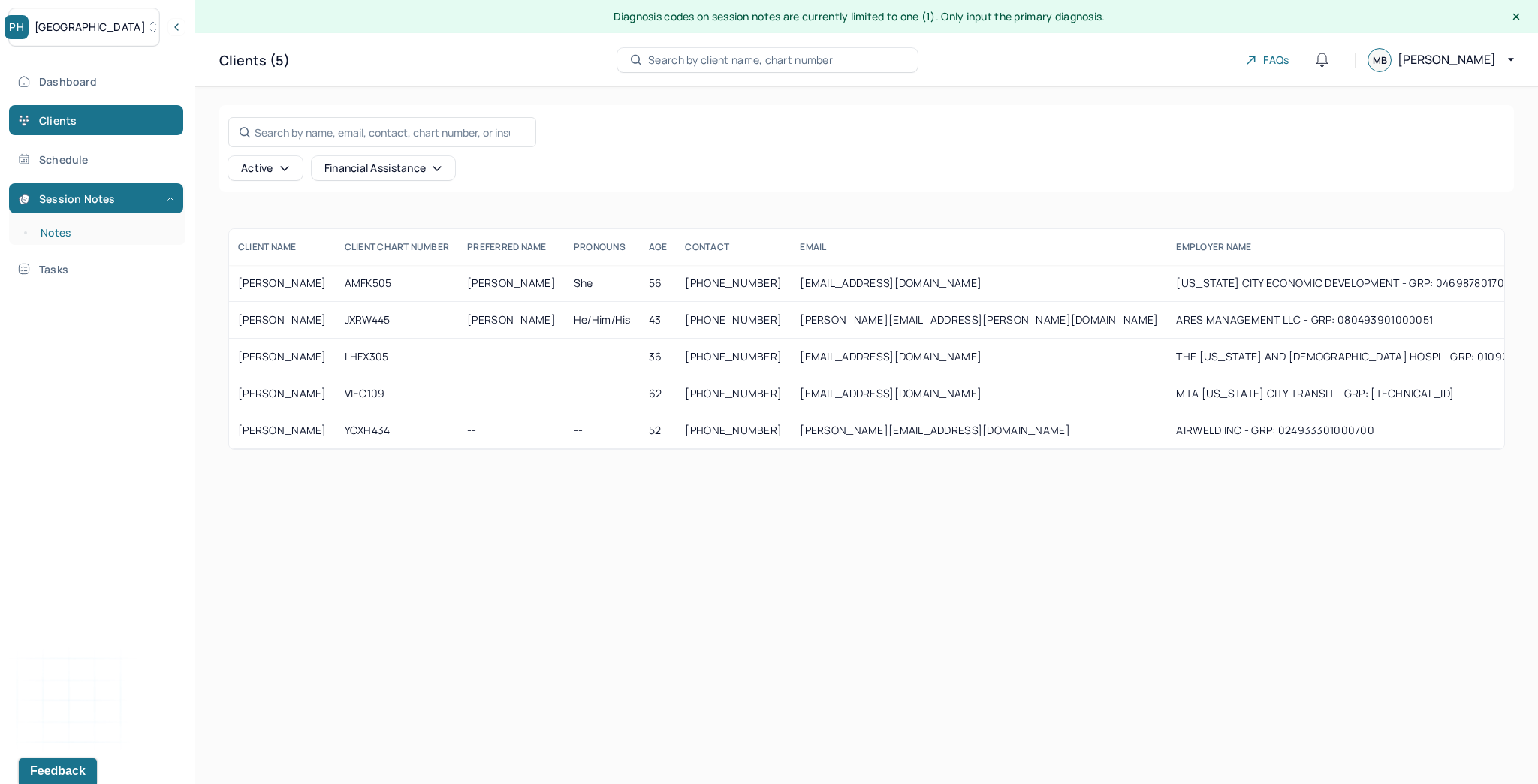 click on "Notes" at bounding box center [104, 233] 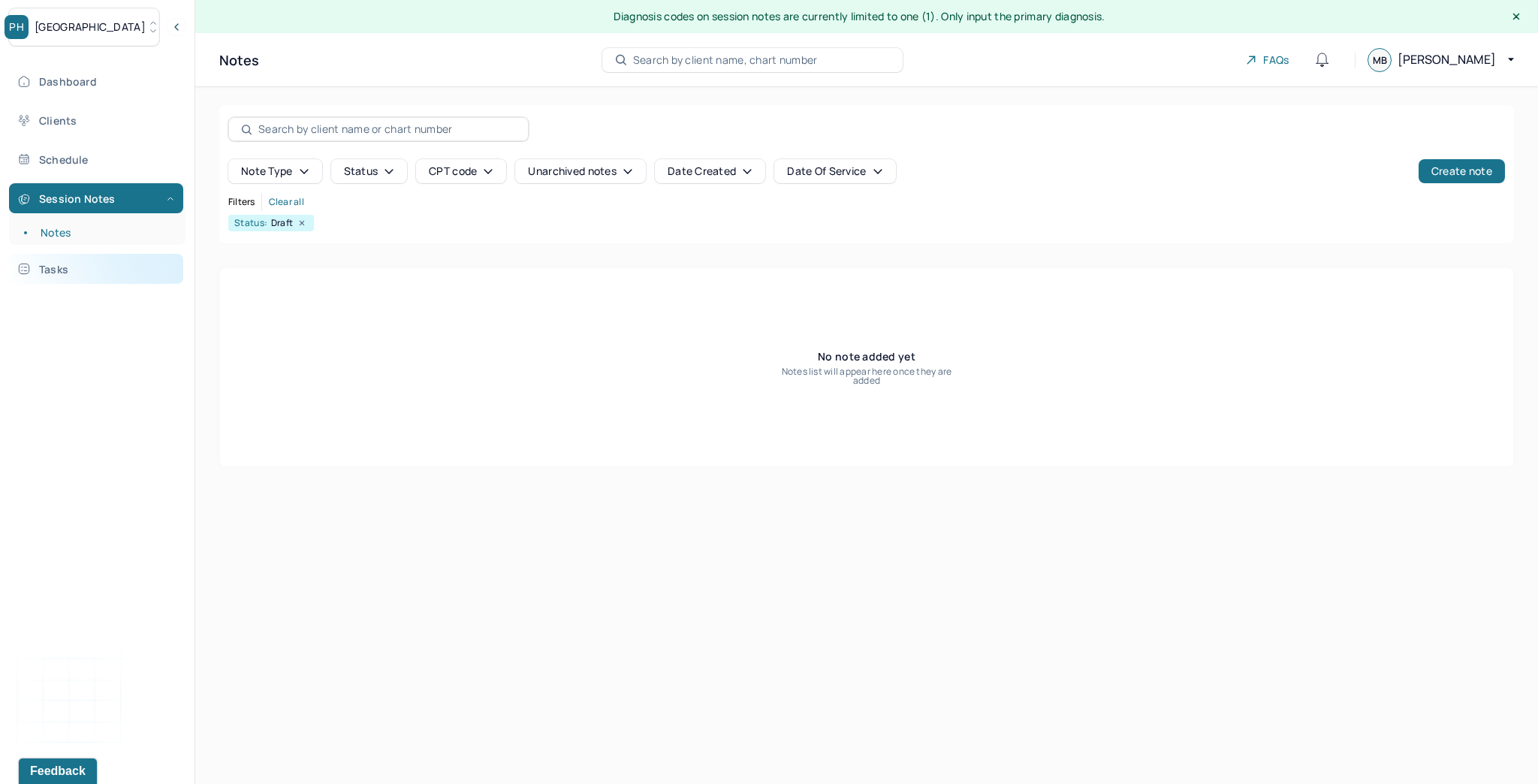 click on "Tasks" at bounding box center (96, 269) 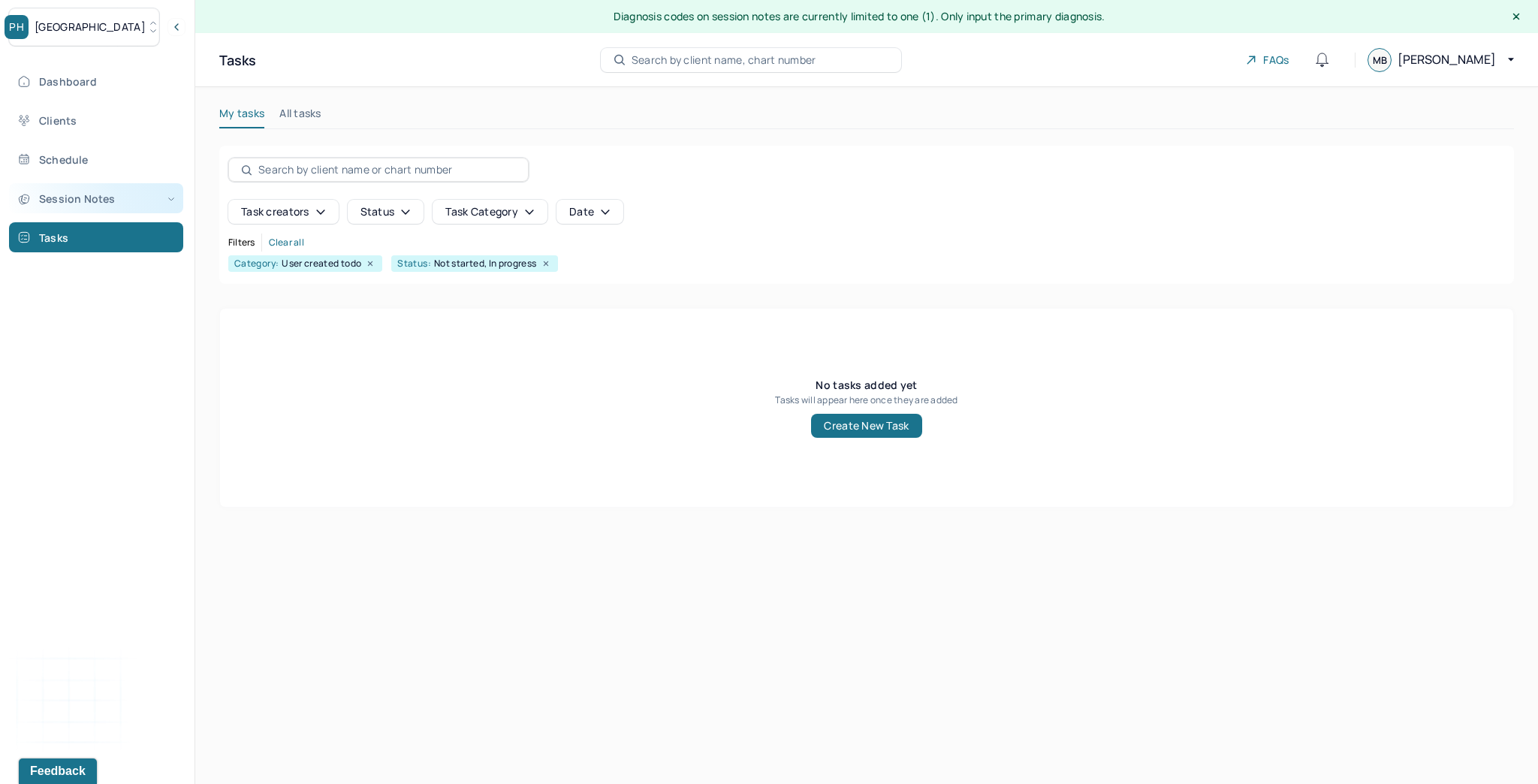 click on "Session Notes" at bounding box center (96, 198) 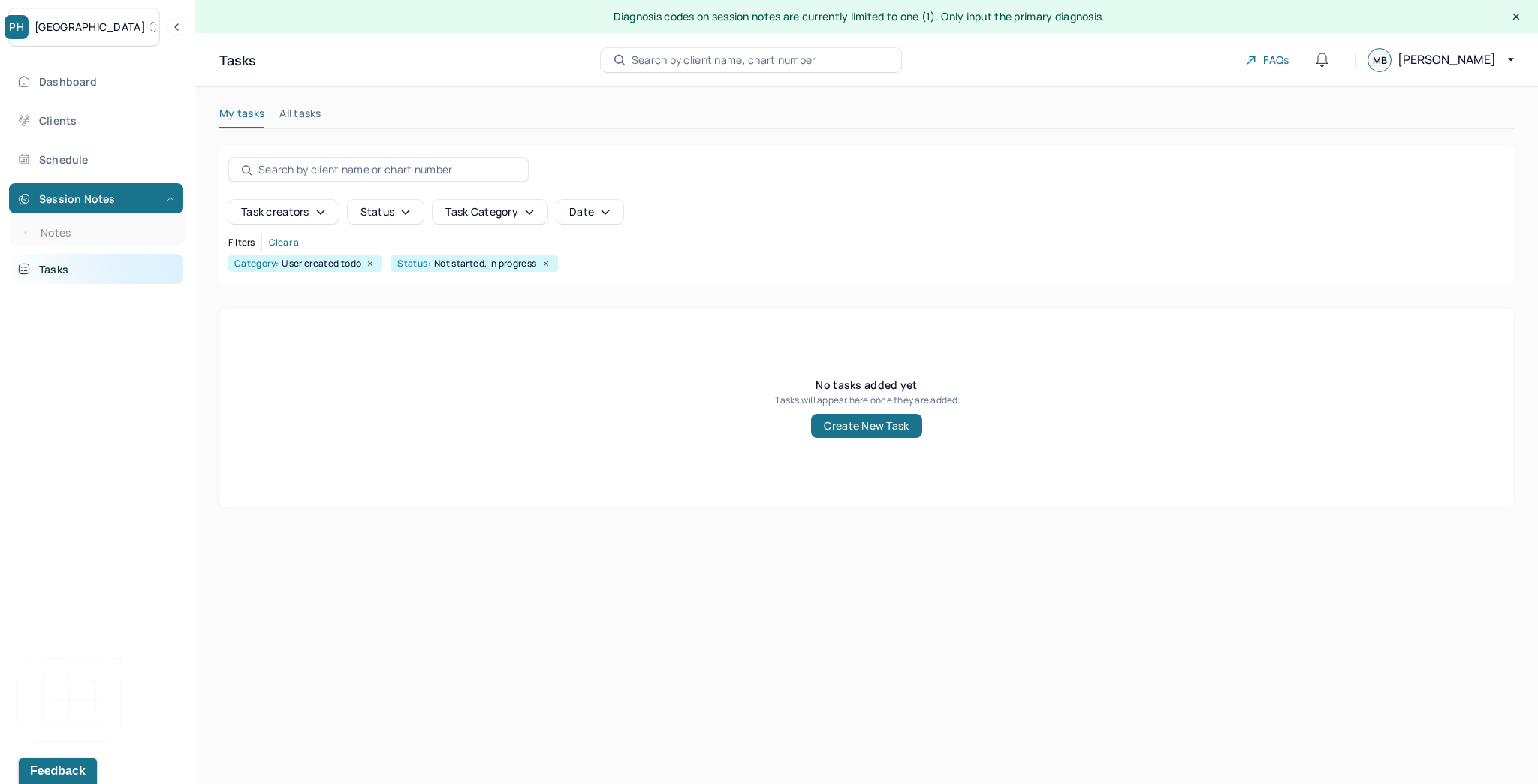 click on "Tasks" at bounding box center [96, 269] 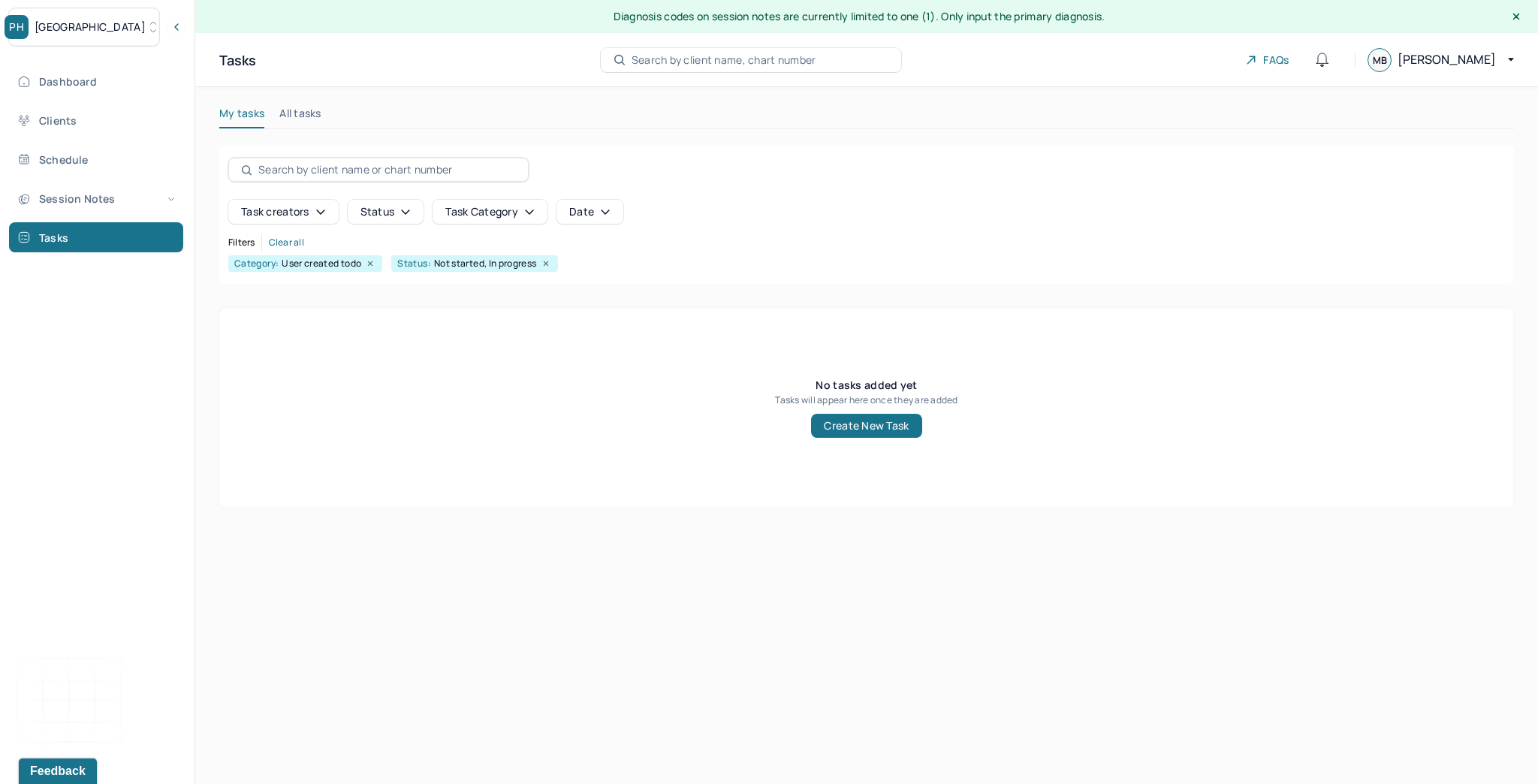 click on "Task category" at bounding box center [490, 212] 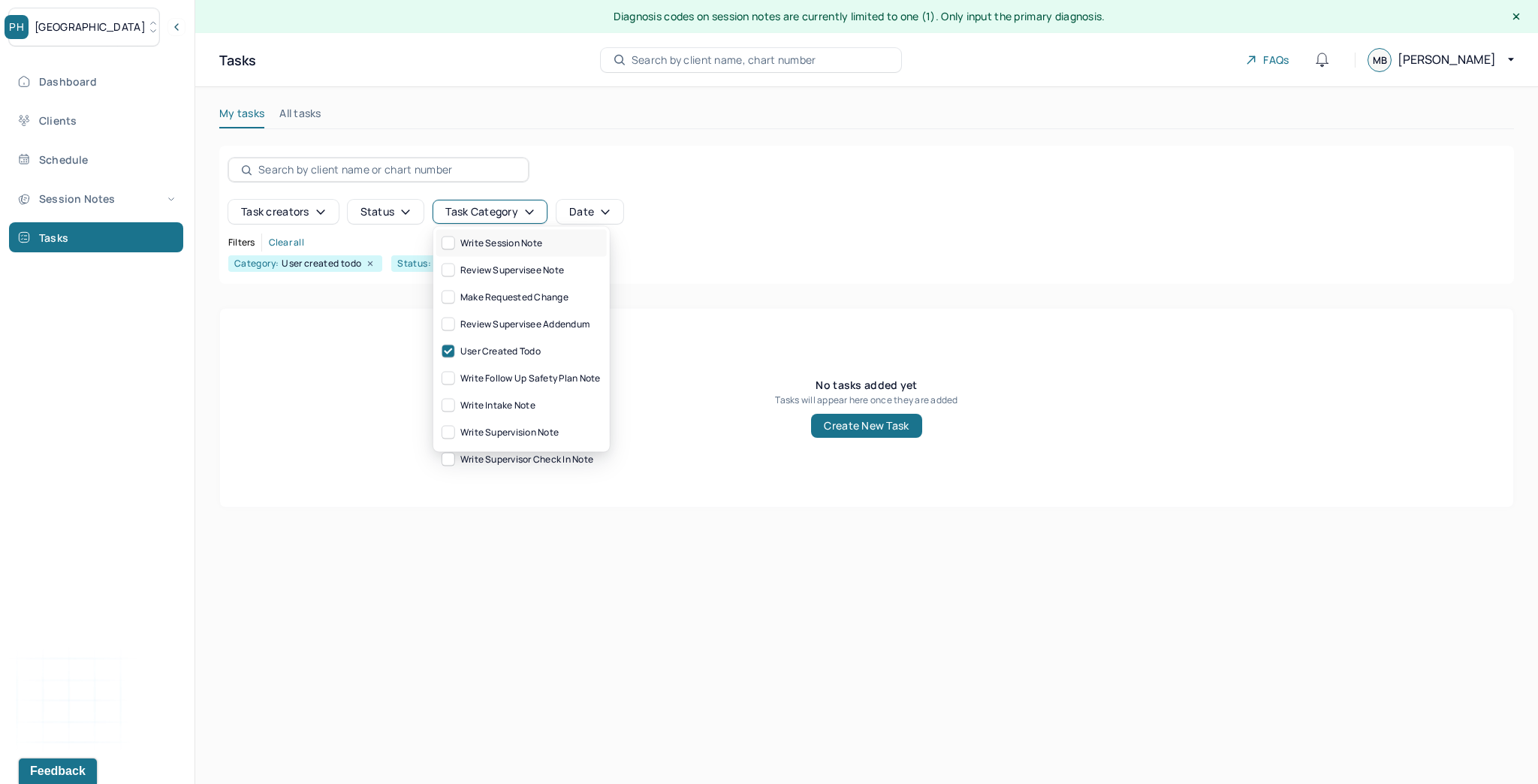 click on "write session note" at bounding box center [492, 243] 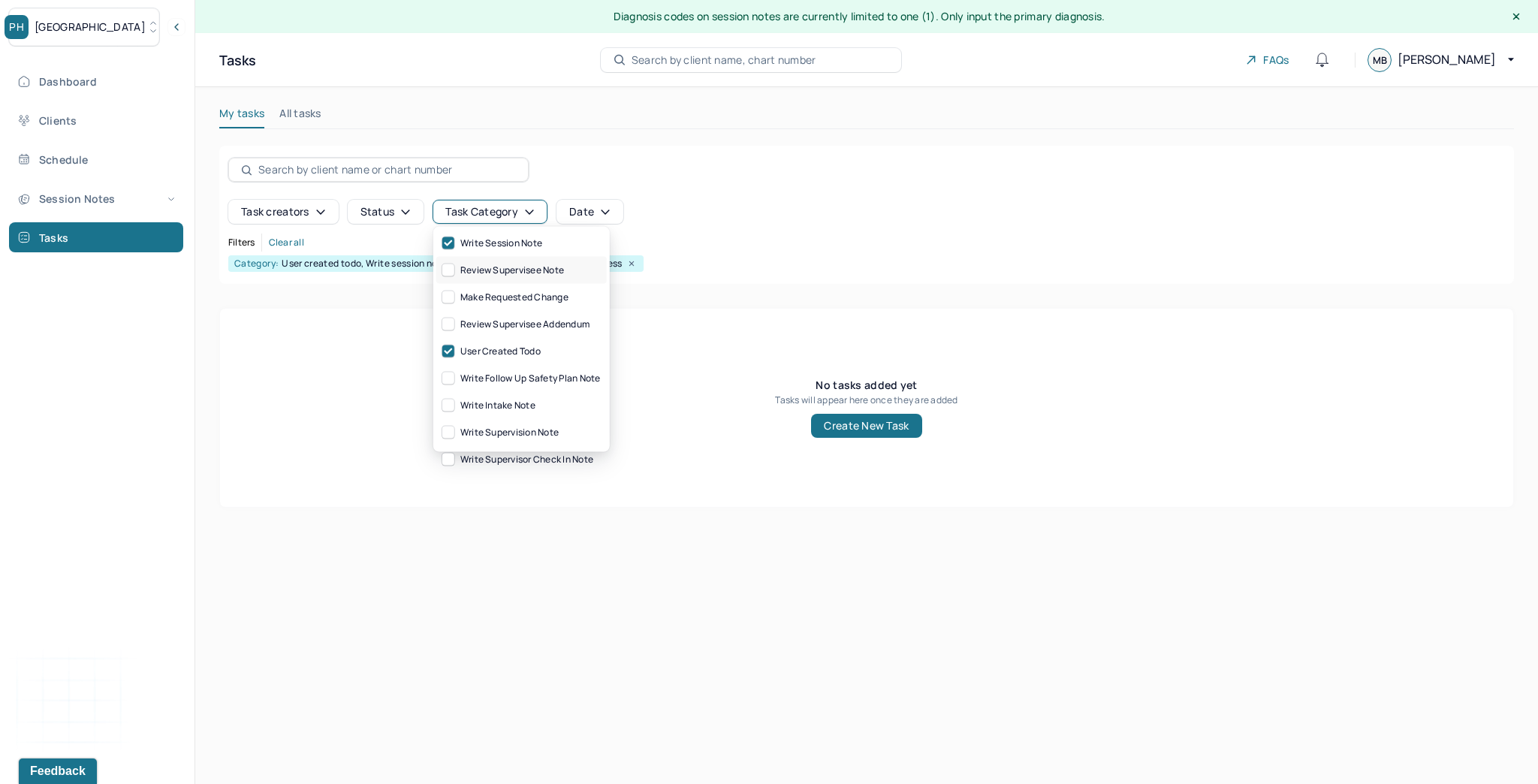 click on "review supervisee note" at bounding box center (503, 270) 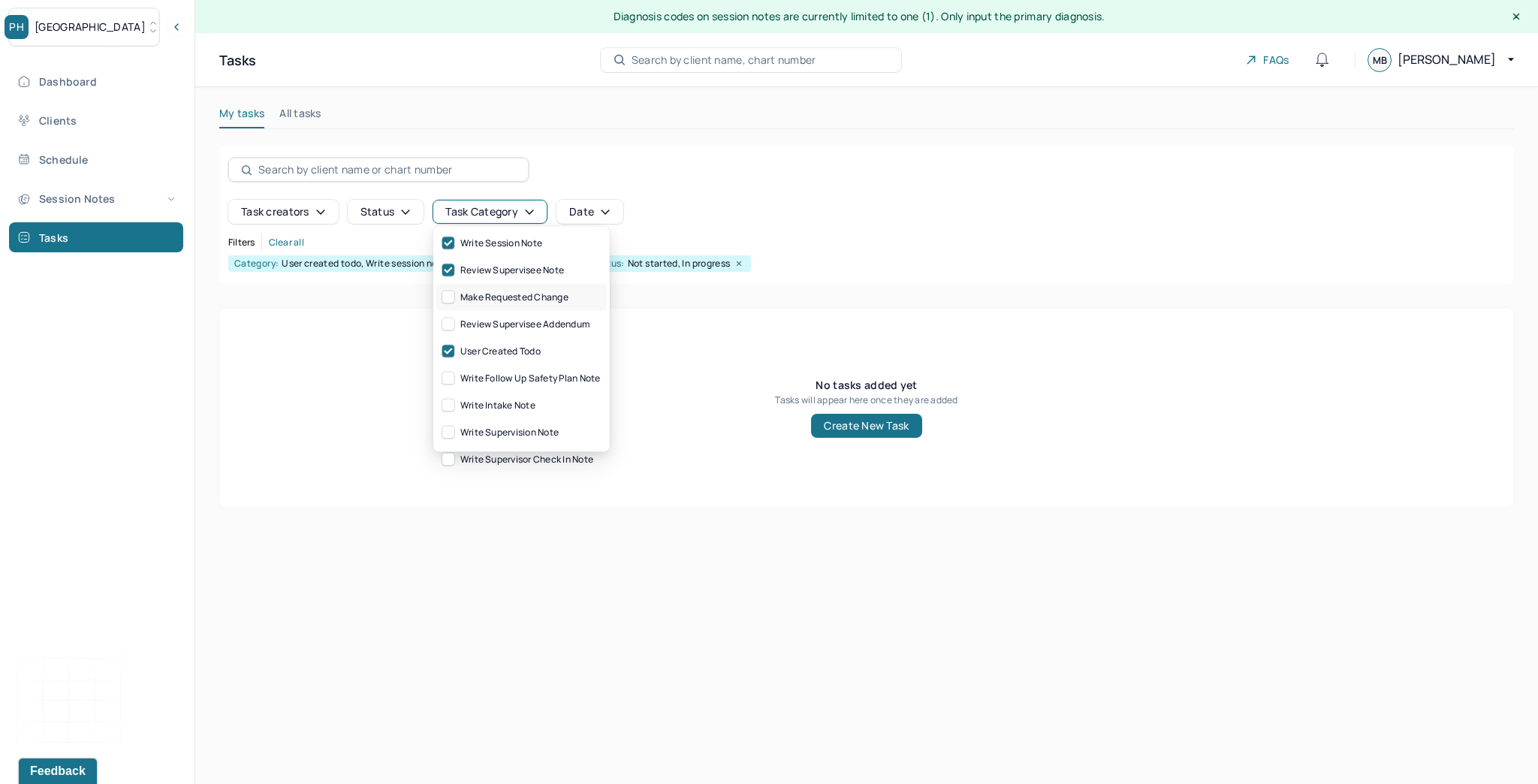 click on "make requested change" at bounding box center (505, 297) 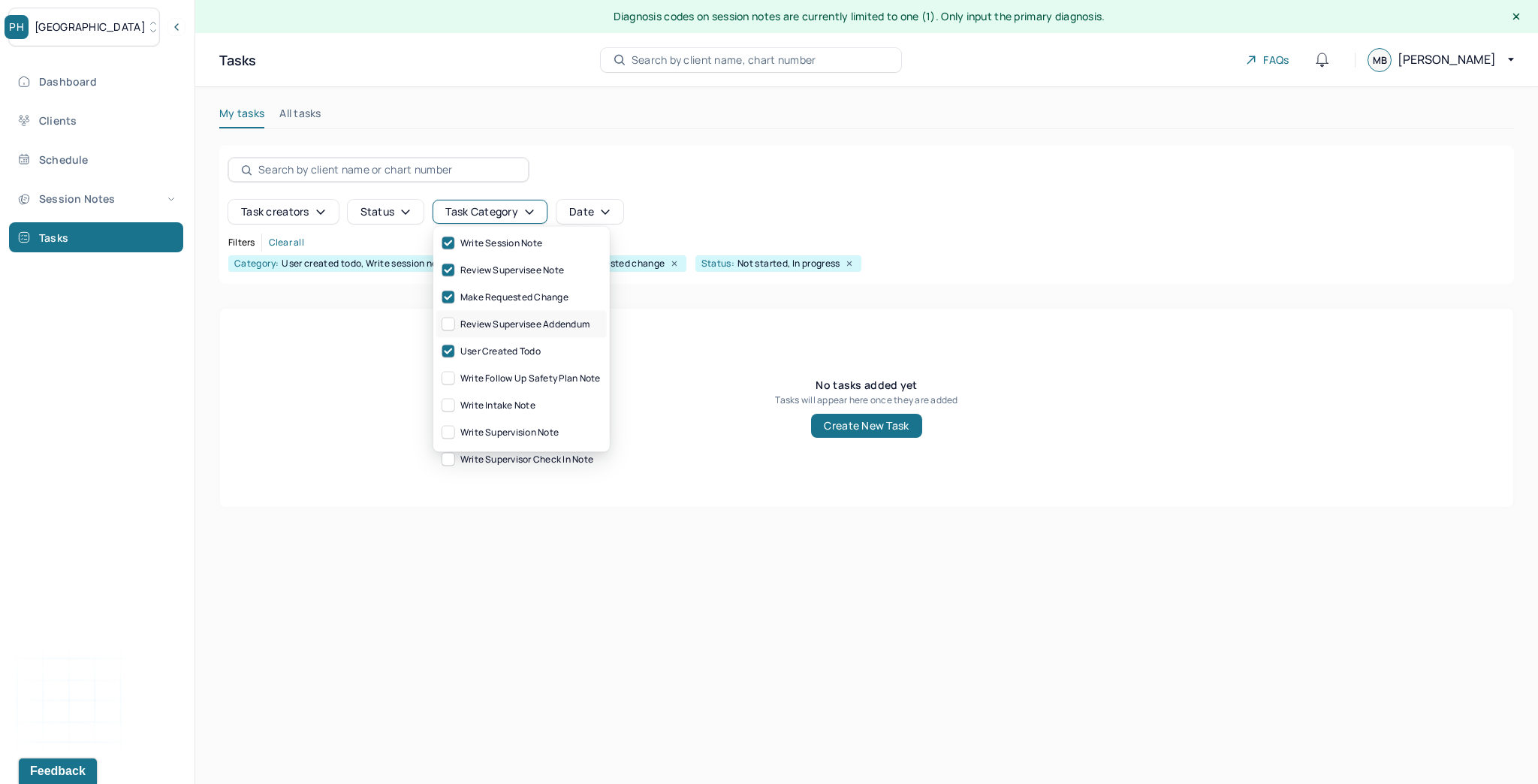 click on "review supervisee addendum" at bounding box center [516, 324] 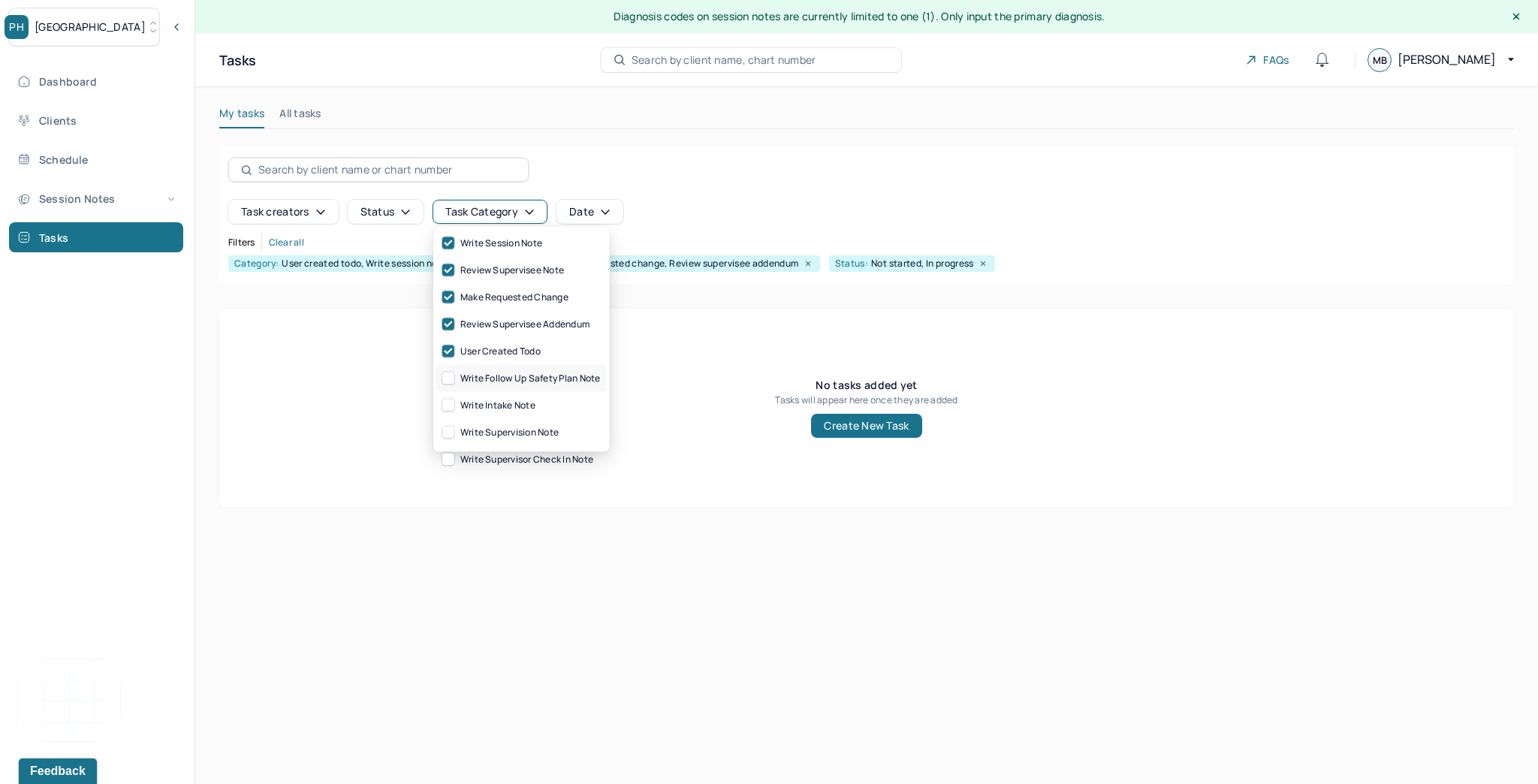 click on "write follow up safety plan note" at bounding box center (521, 378) 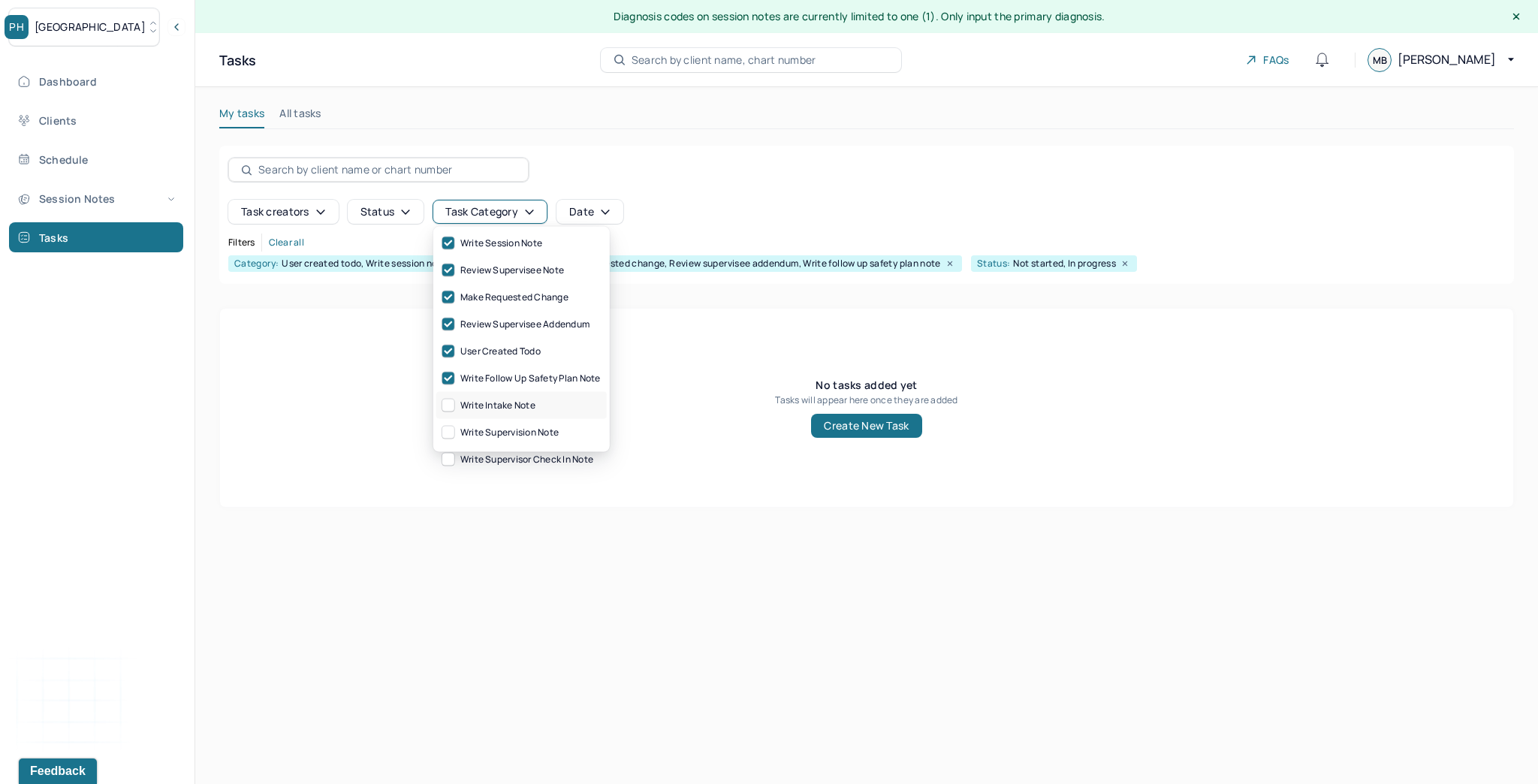 click on "write intake note" at bounding box center (521, 406) 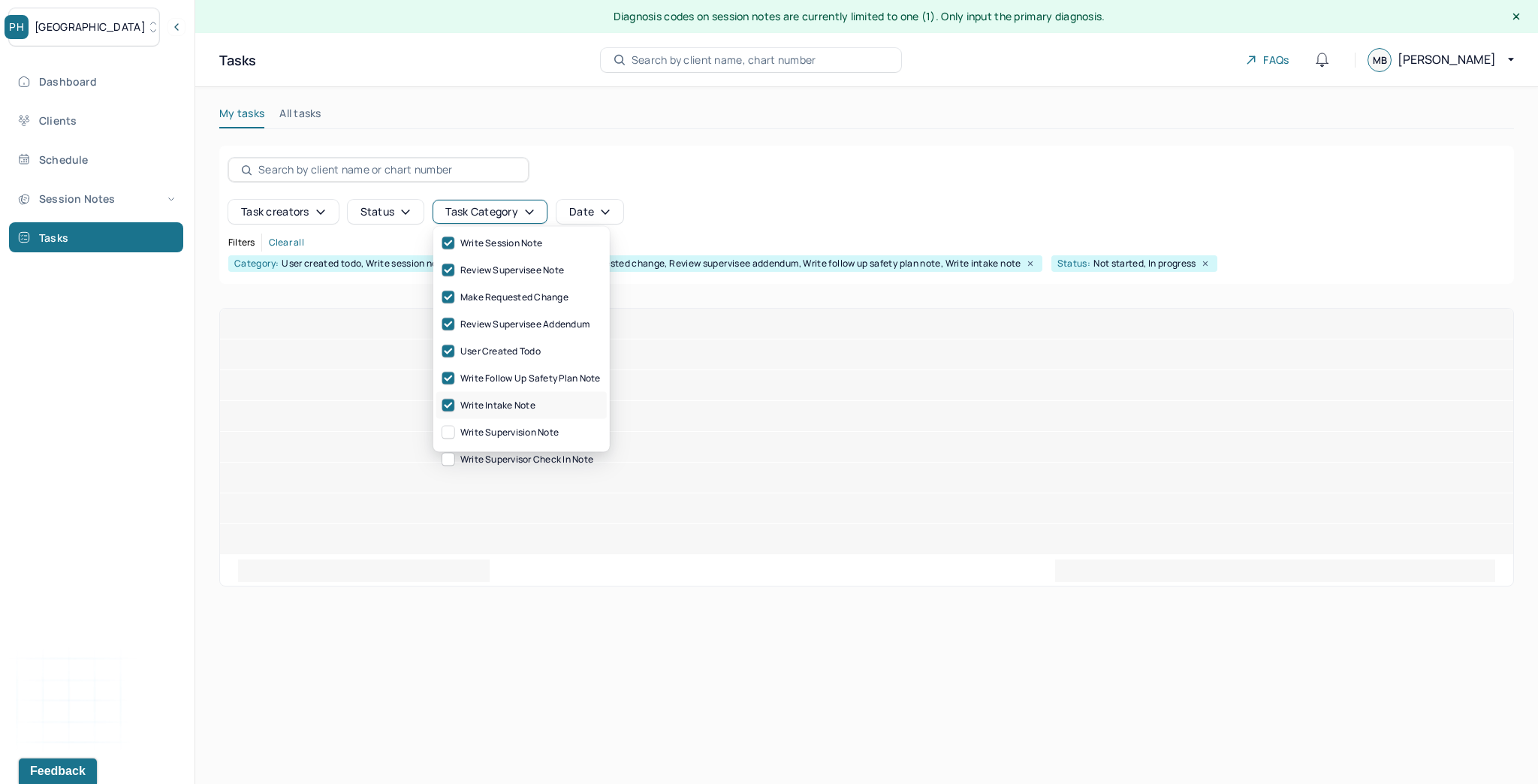click on "write intake note" at bounding box center [521, 406] 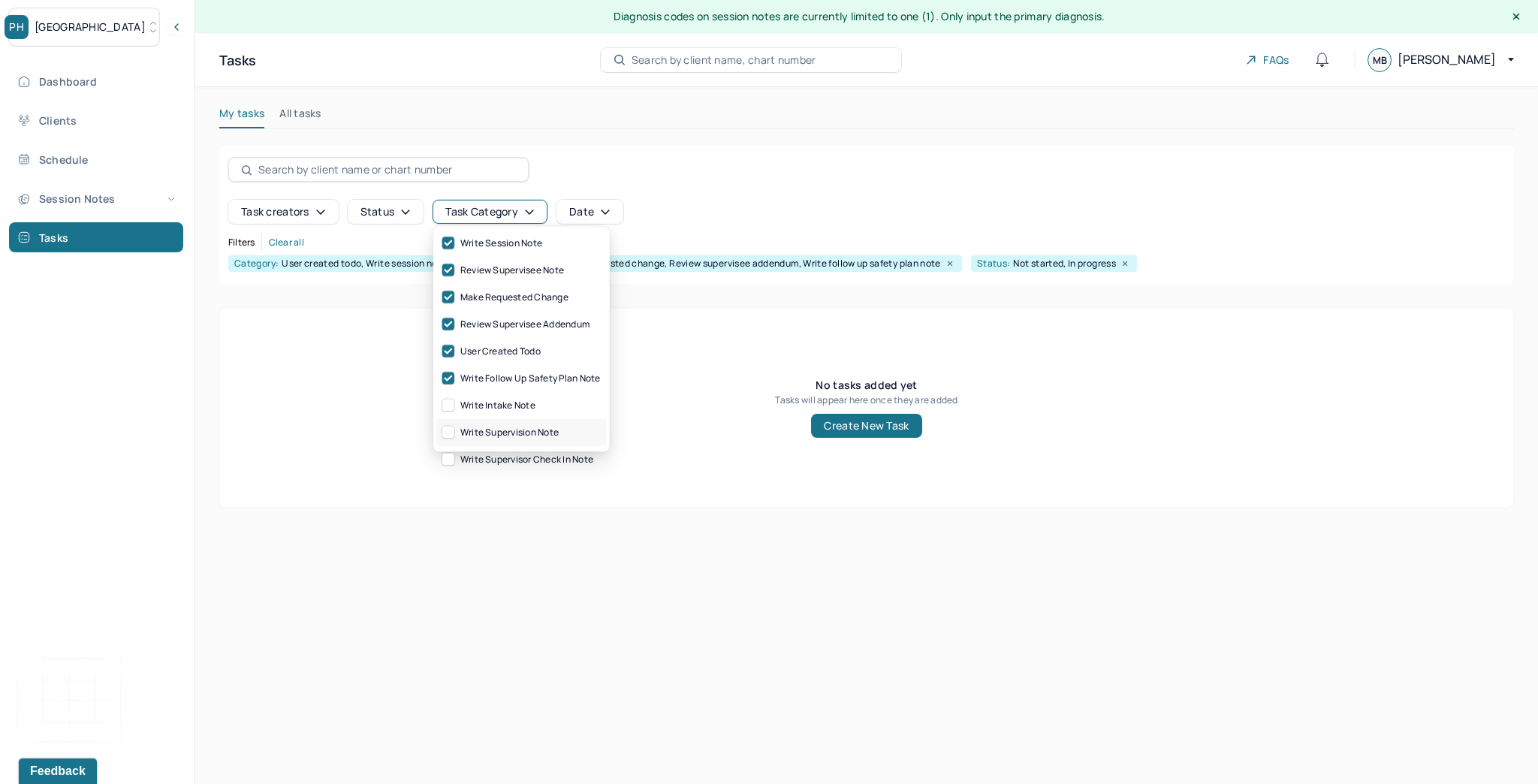 click on "write supervision note" at bounding box center [500, 433] 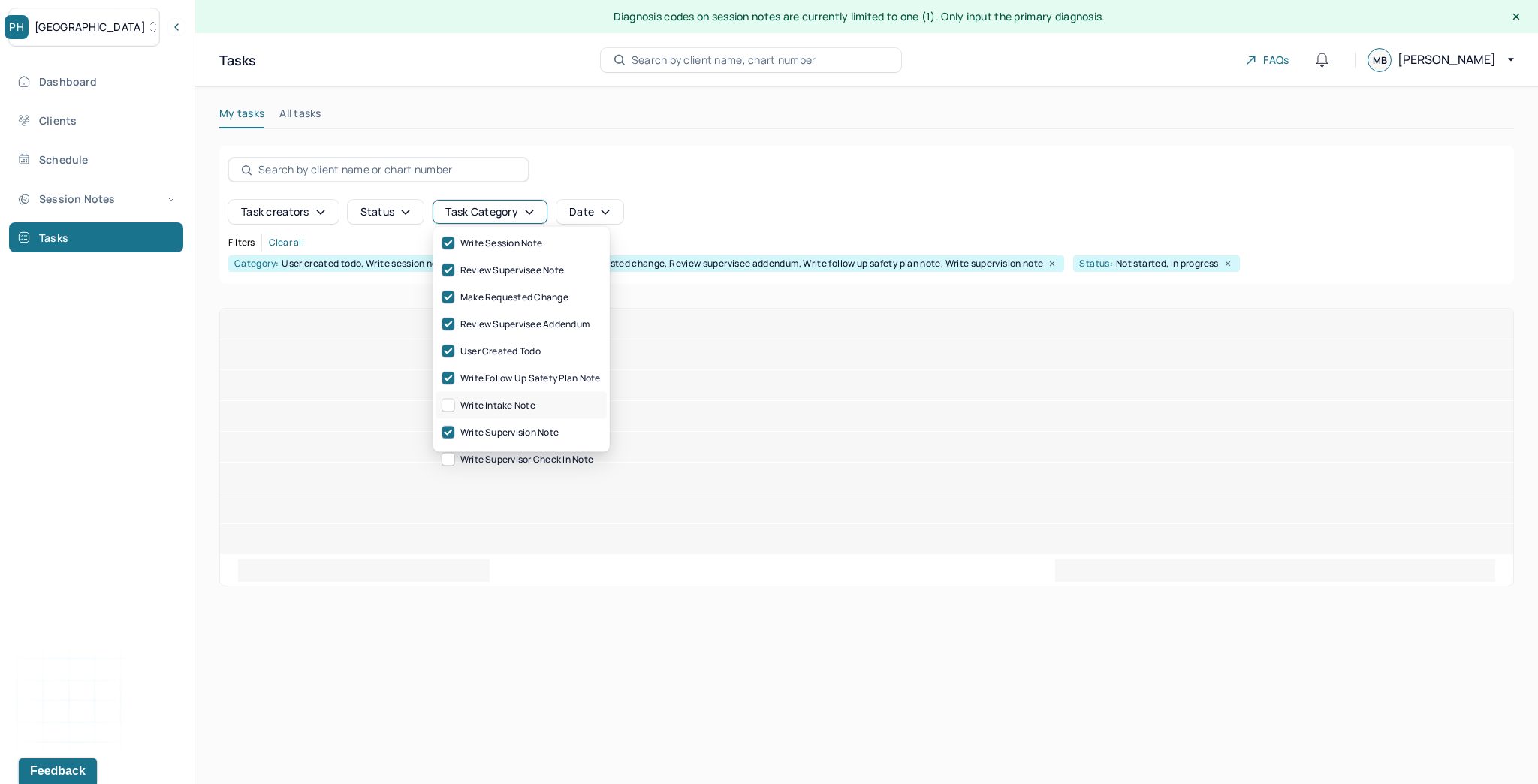 click on "write intake note" at bounding box center [521, 406] 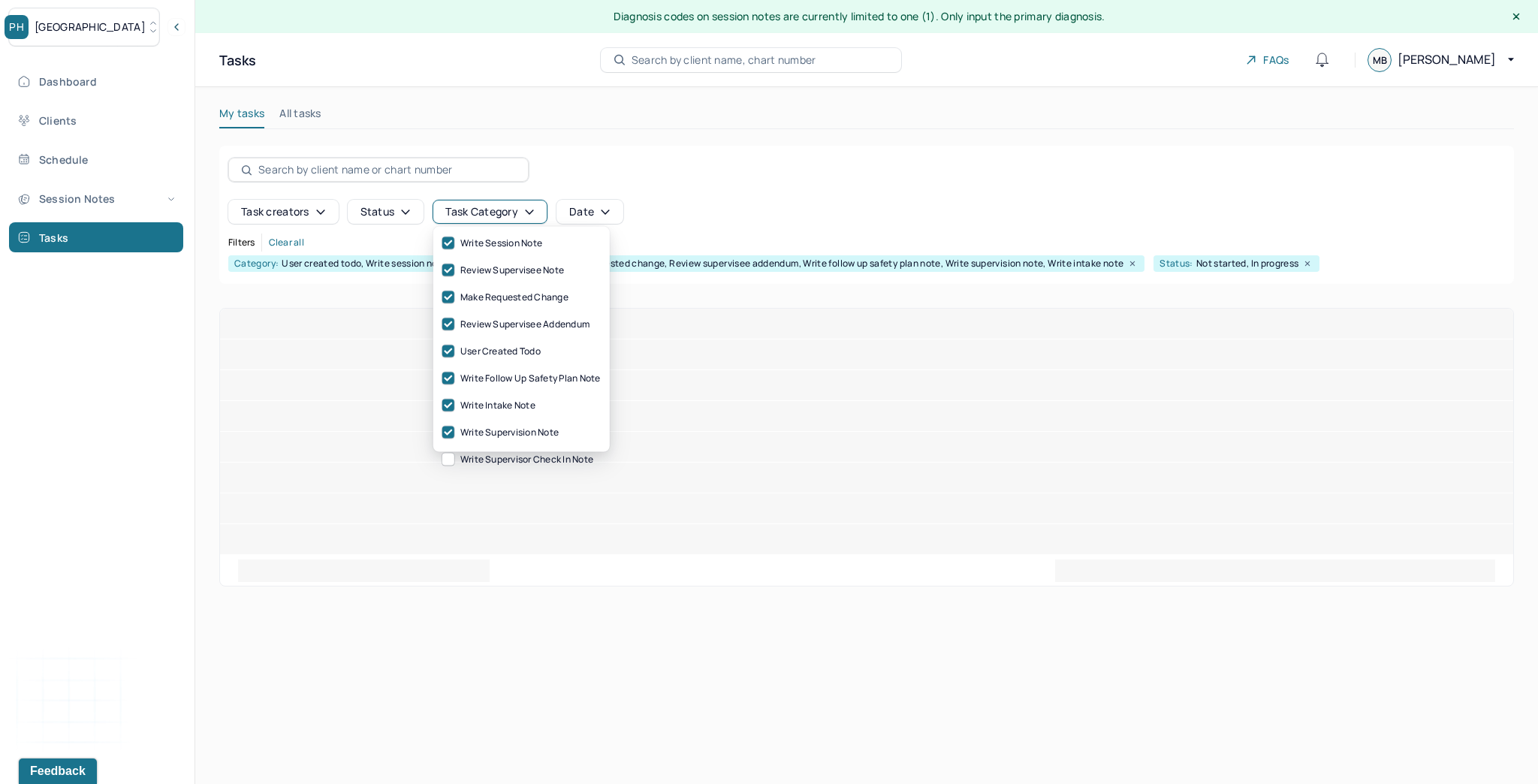 drag, startPoint x: 550, startPoint y: 655, endPoint x: 532, endPoint y: 631, distance: 30 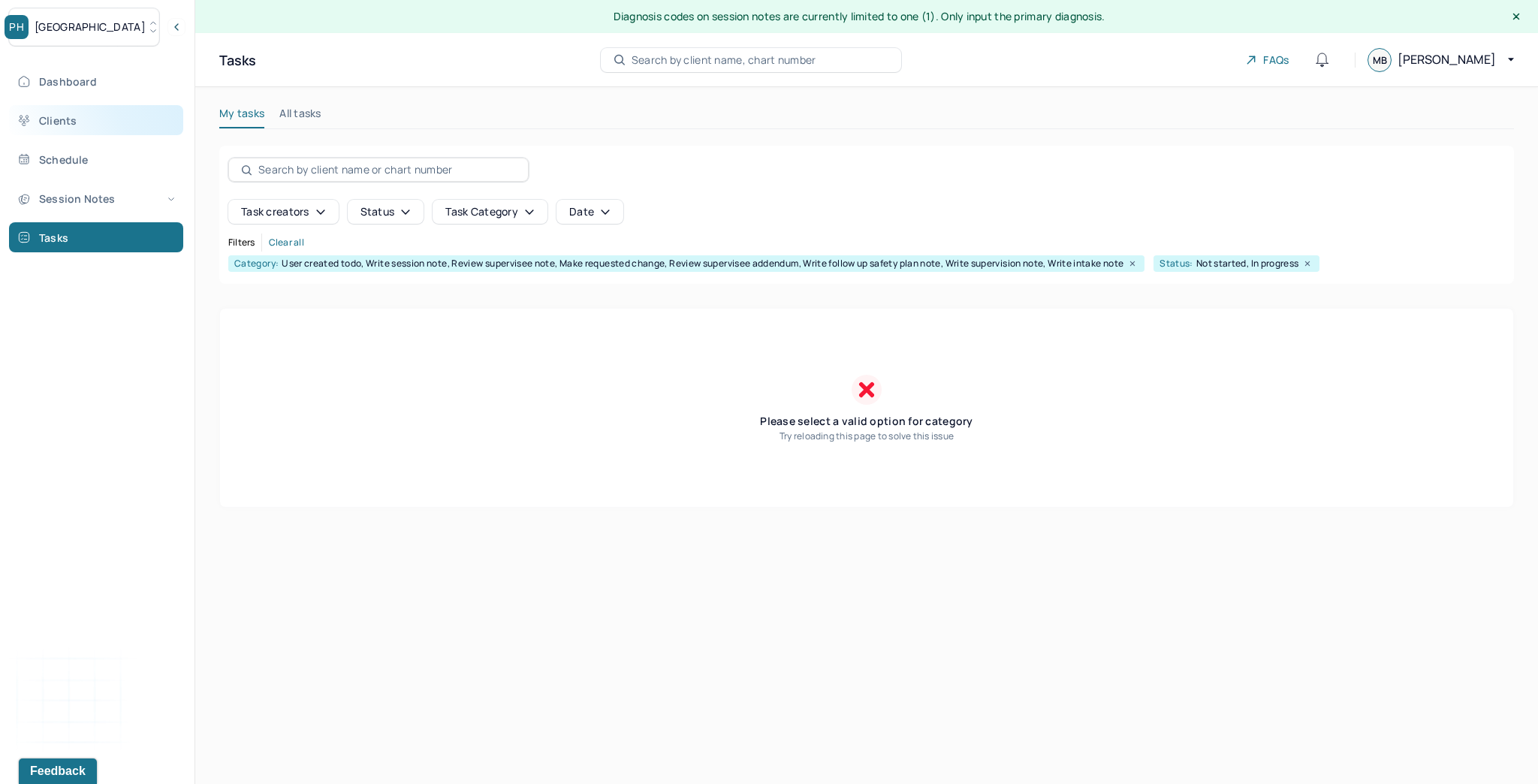 click on "Clients" at bounding box center [96, 120] 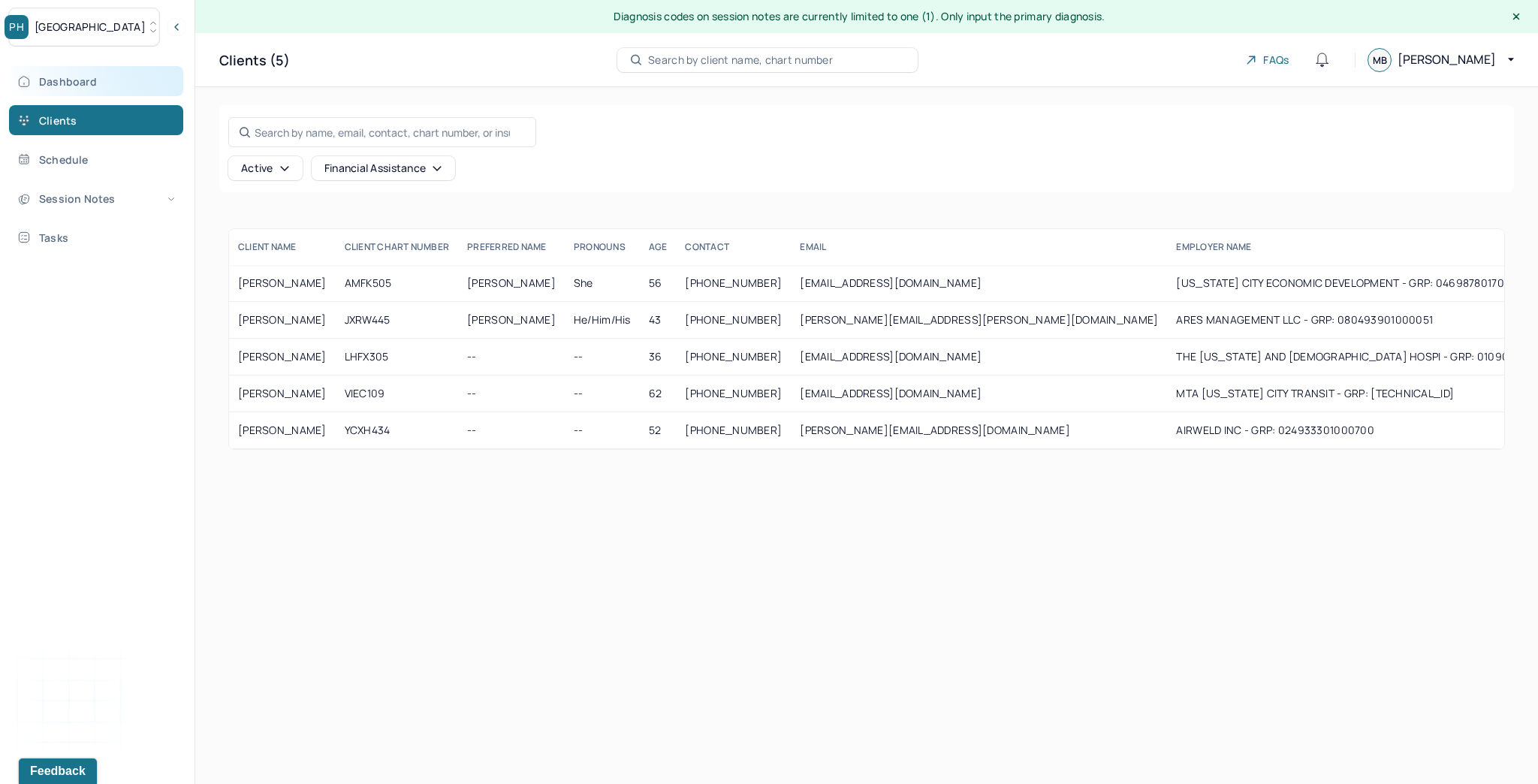 click on "Dashboard" at bounding box center [96, 81] 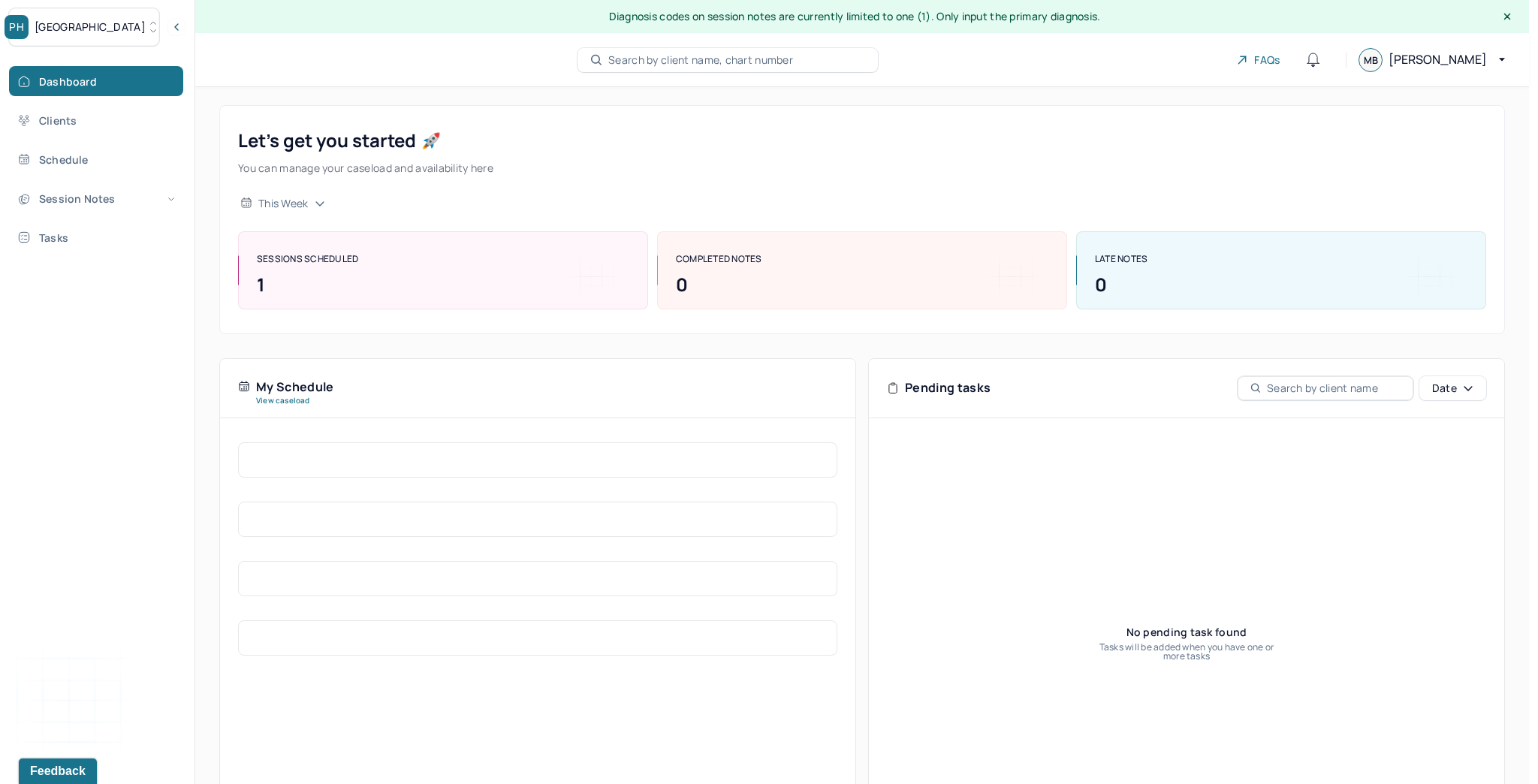 click on "[GEOGRAPHIC_DATA]" at bounding box center [90, 27] 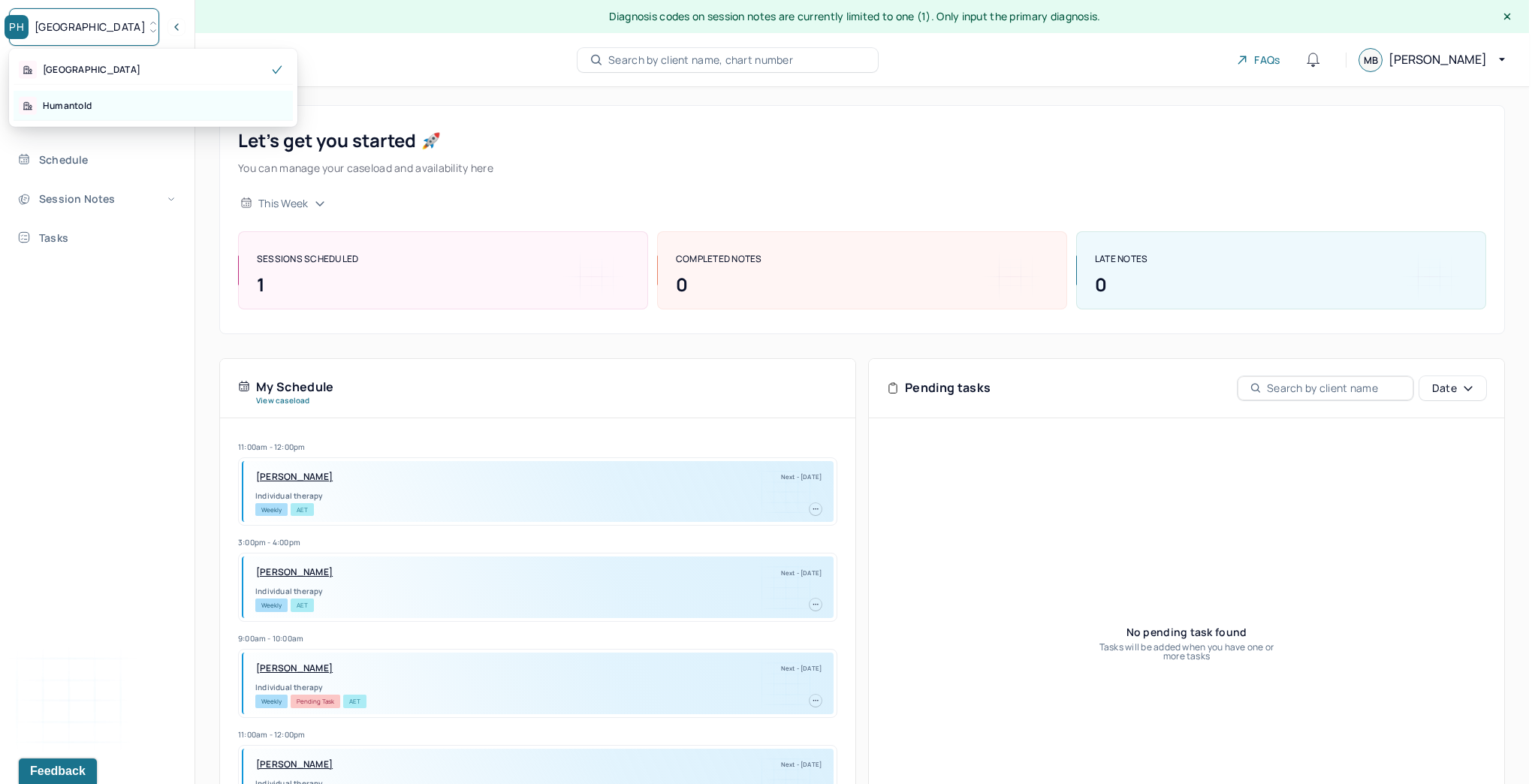 click on "Humantold" at bounding box center (67, 106) 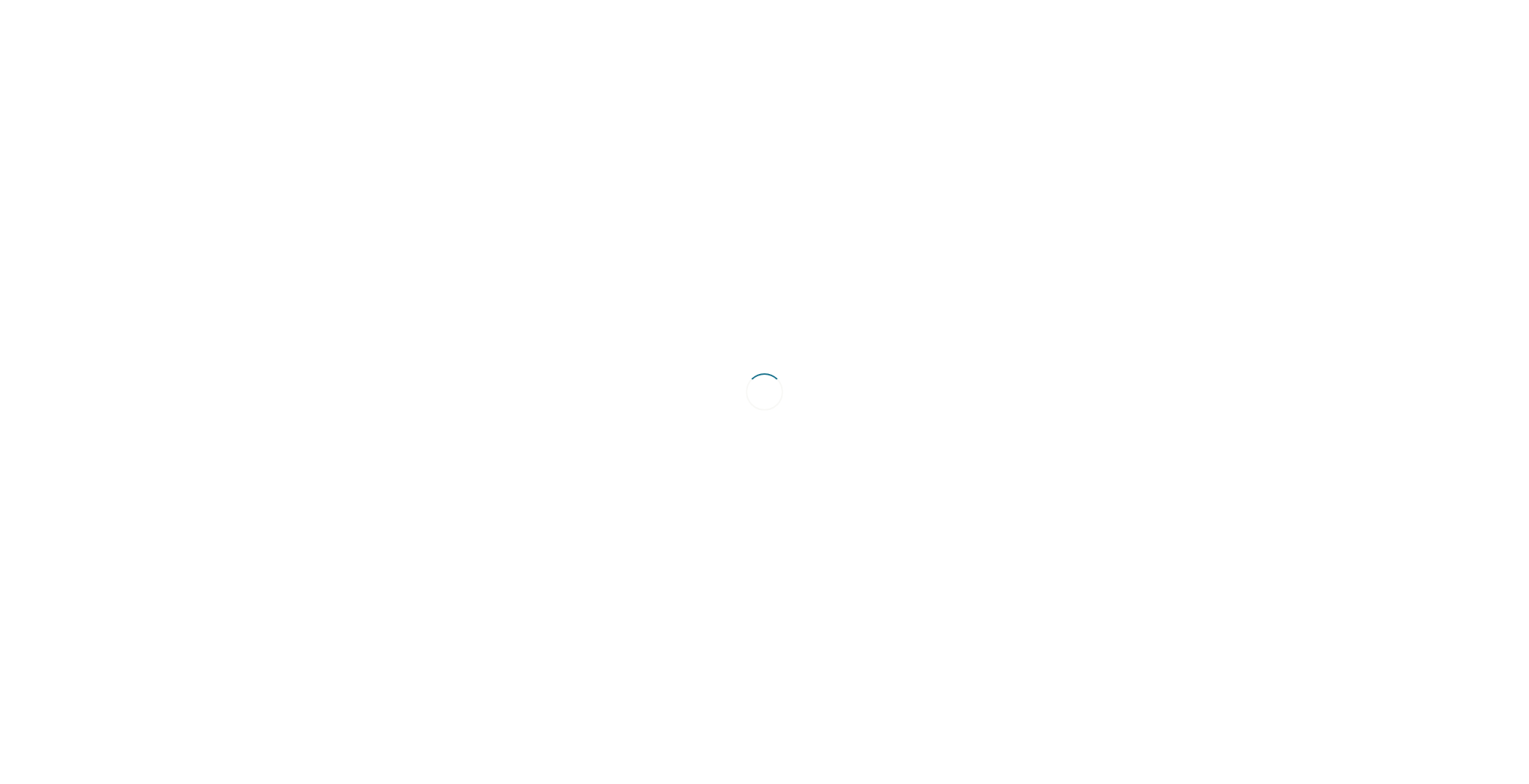 scroll, scrollTop: 0, scrollLeft: 0, axis: both 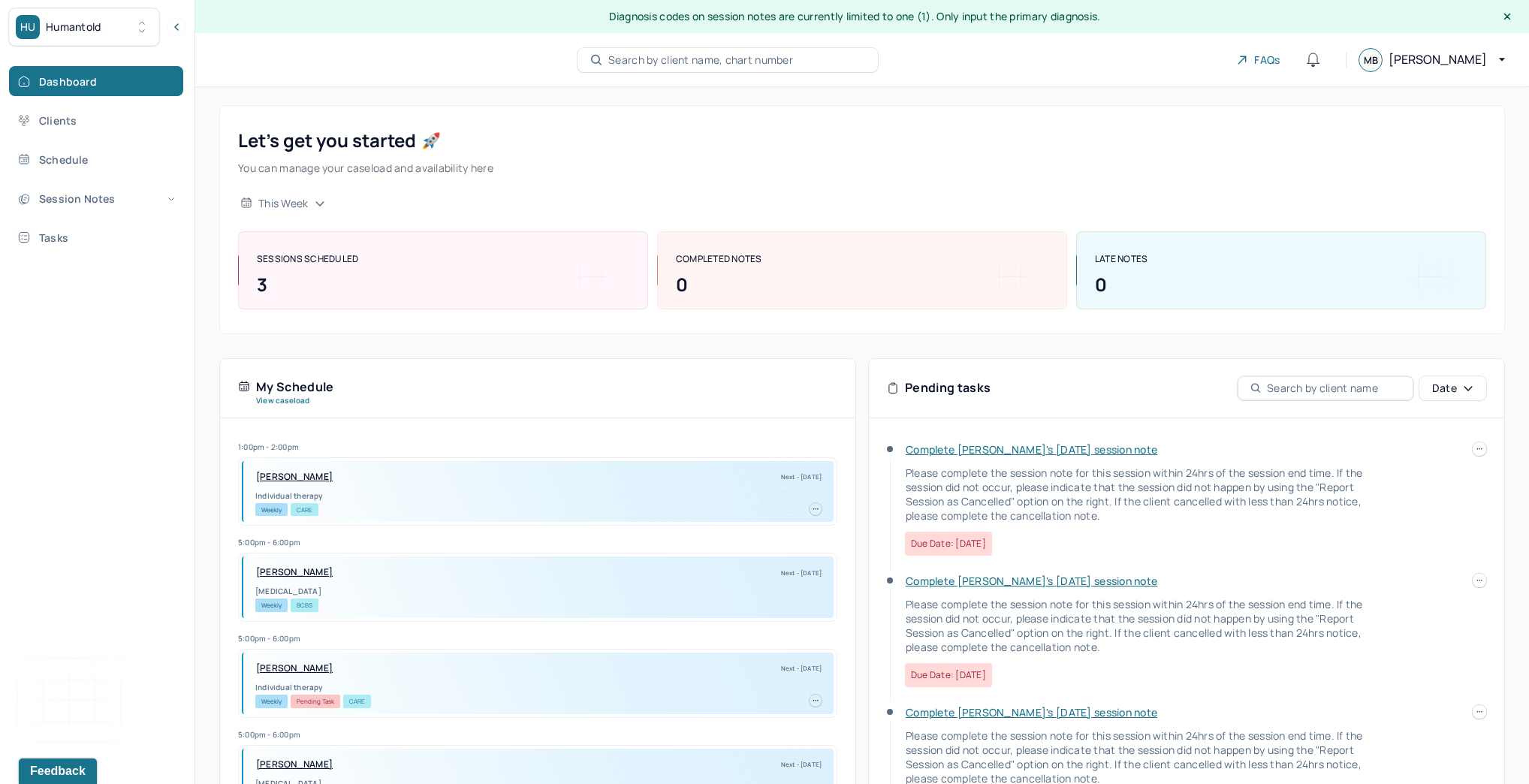 click 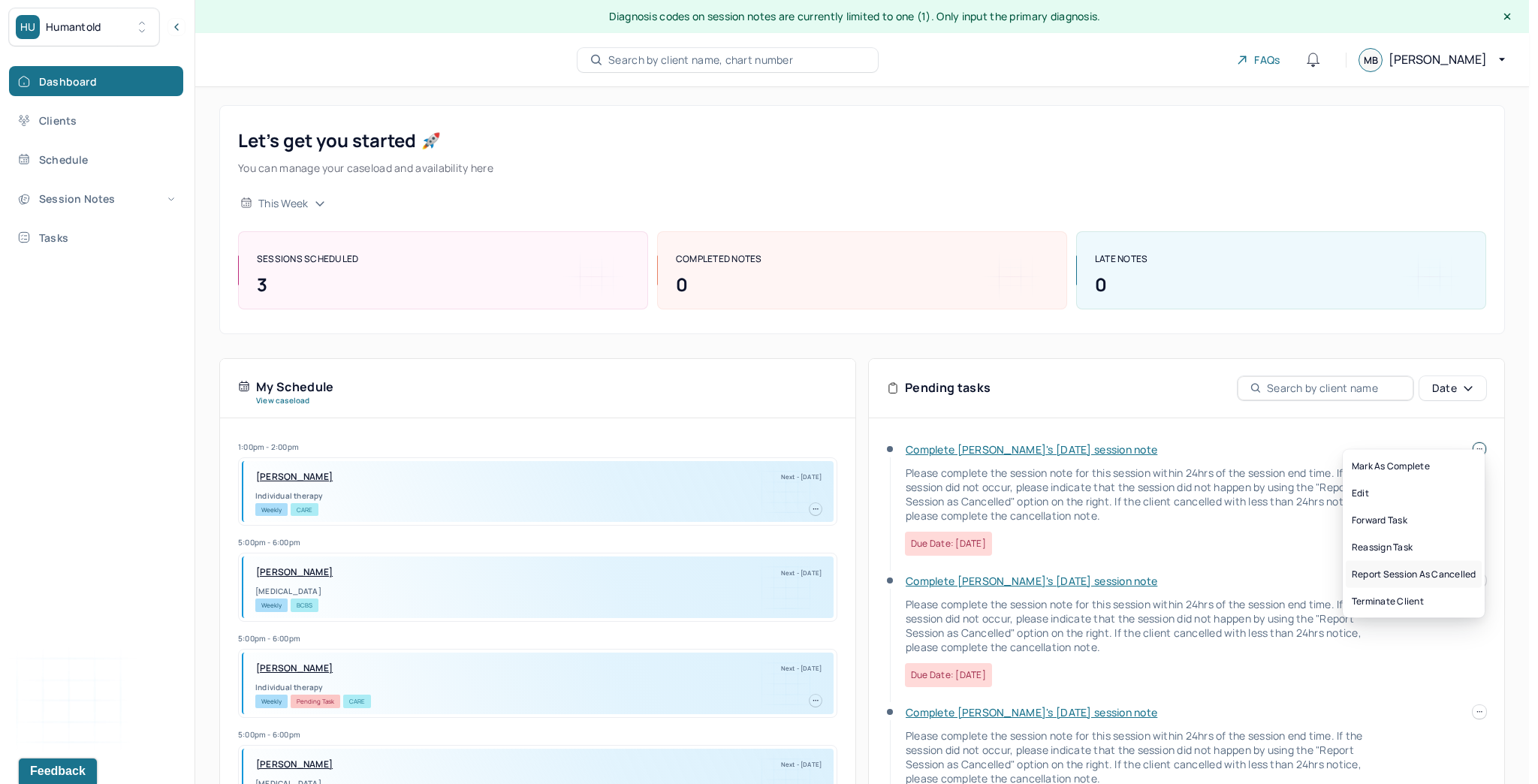 click on "Report session as cancelled" at bounding box center [1413, 574] 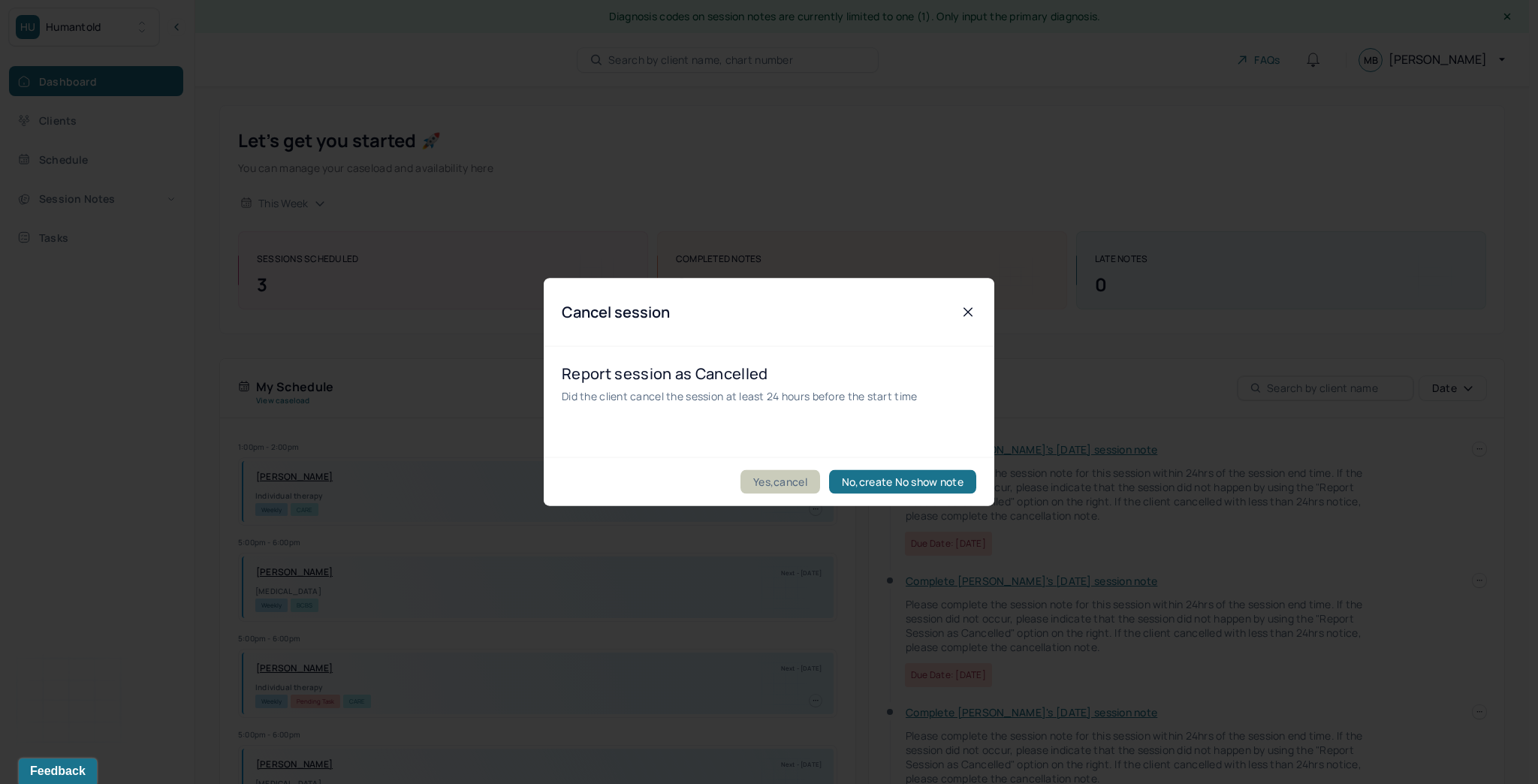 click on "Yes,cancel" at bounding box center [780, 482] 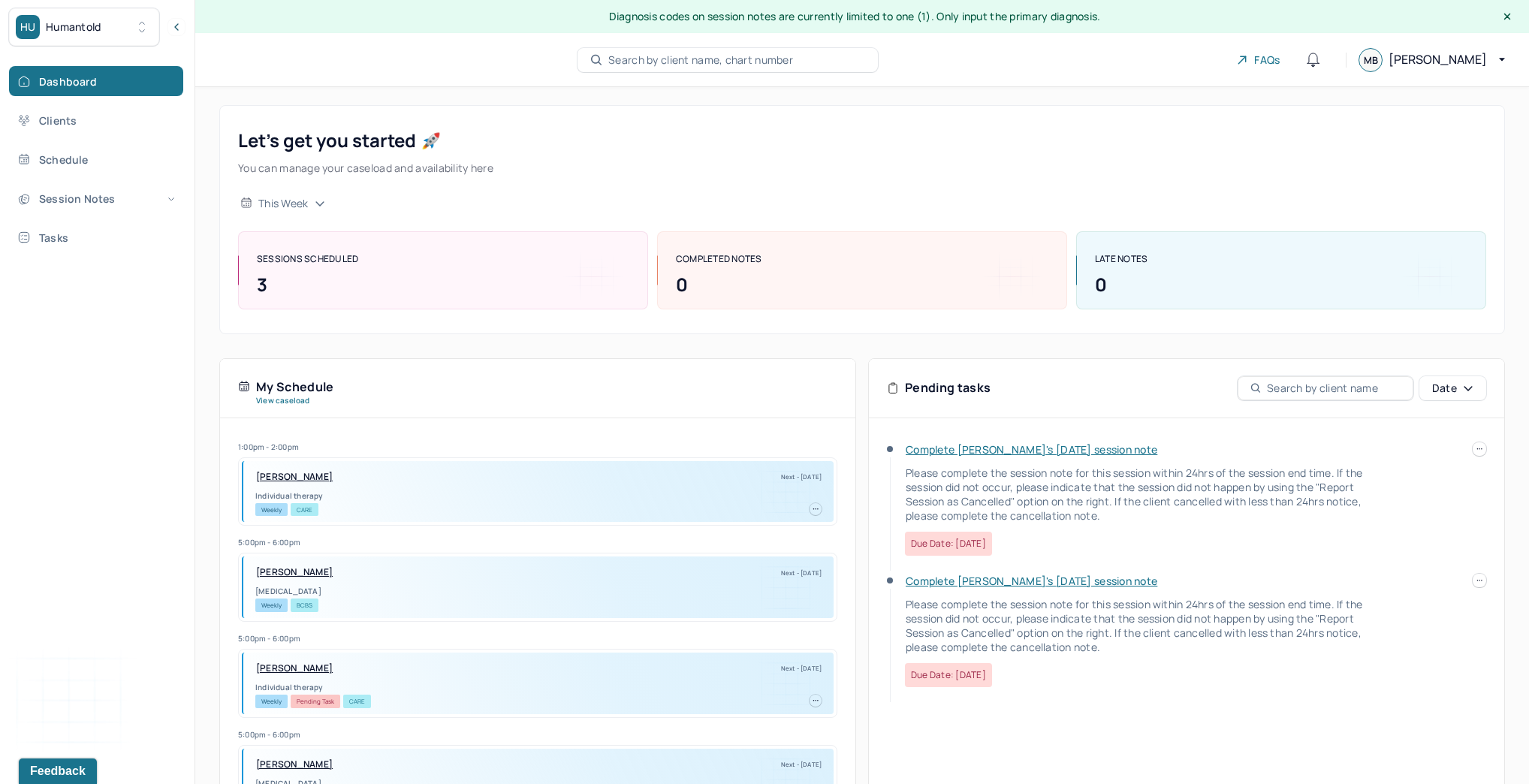click 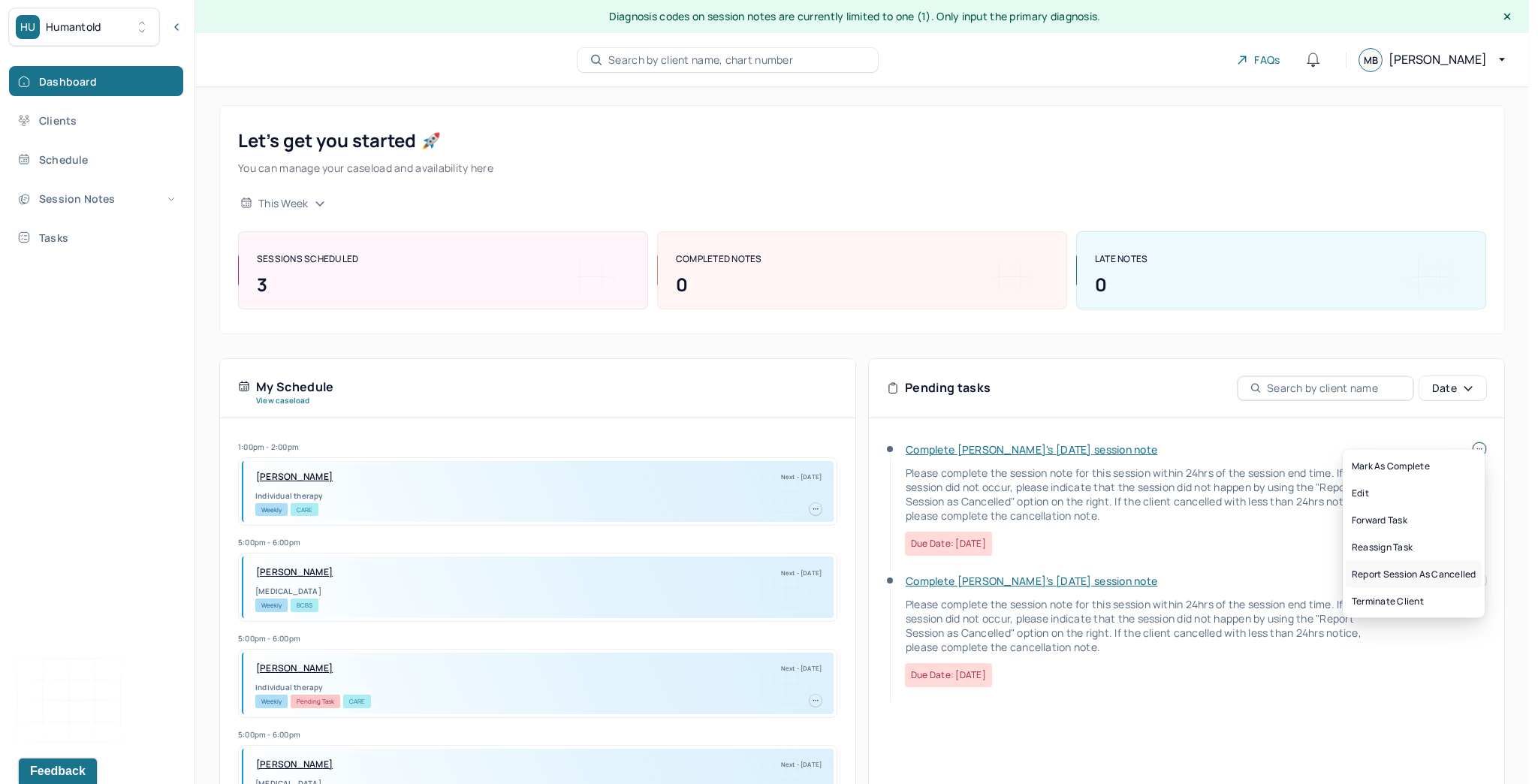 click on "Report session as cancelled" at bounding box center [1413, 574] 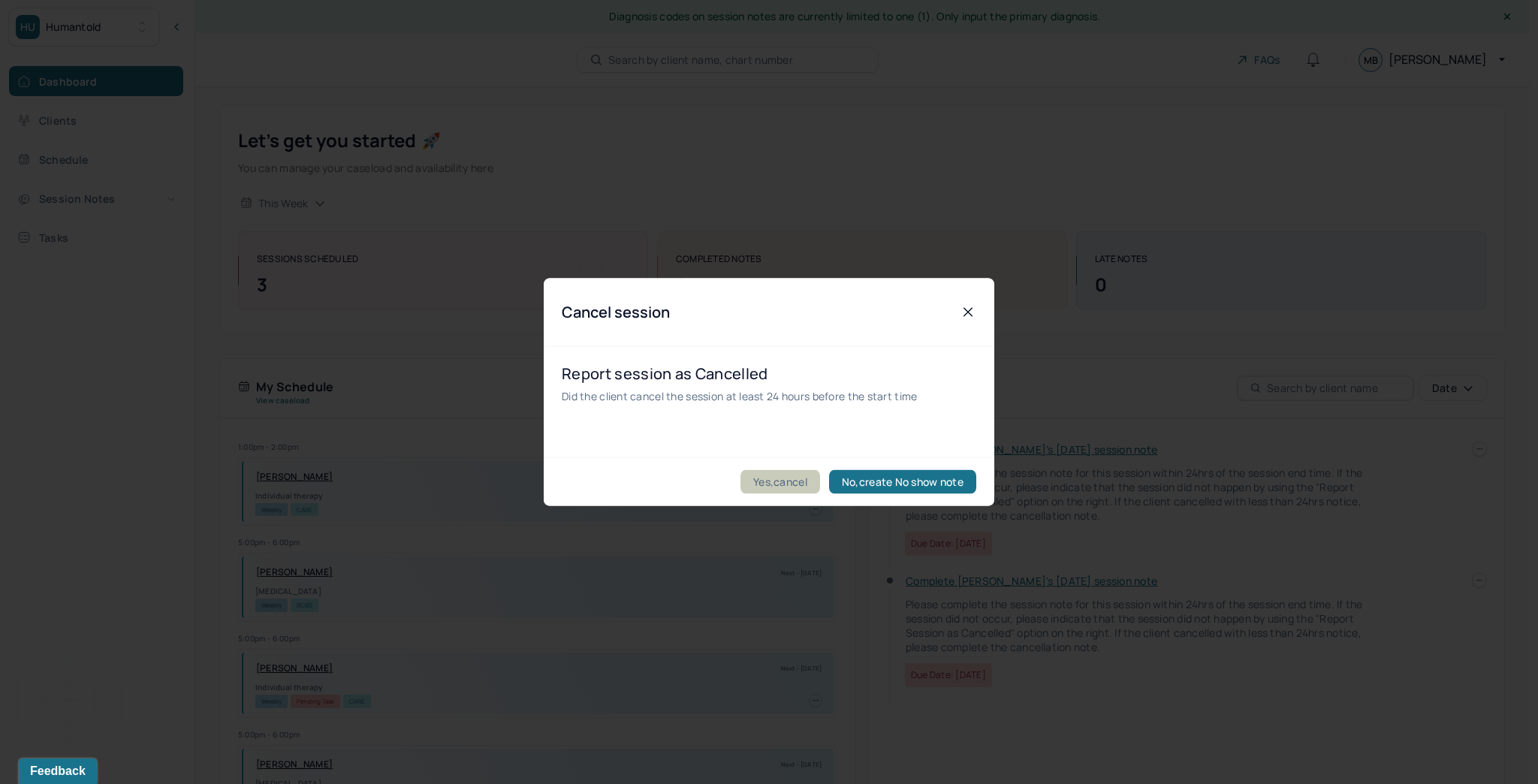 click on "Yes,cancel" at bounding box center (780, 482) 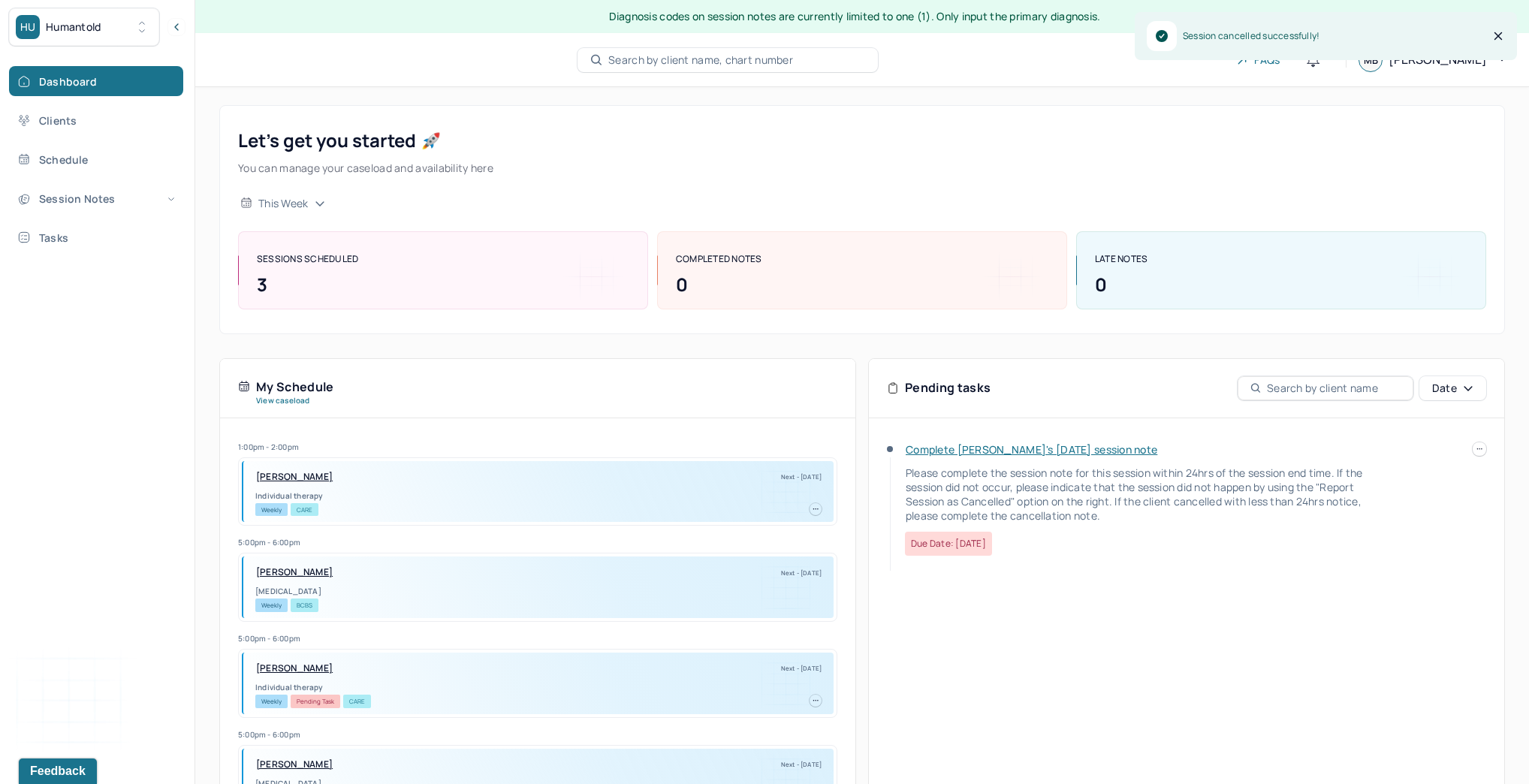 click 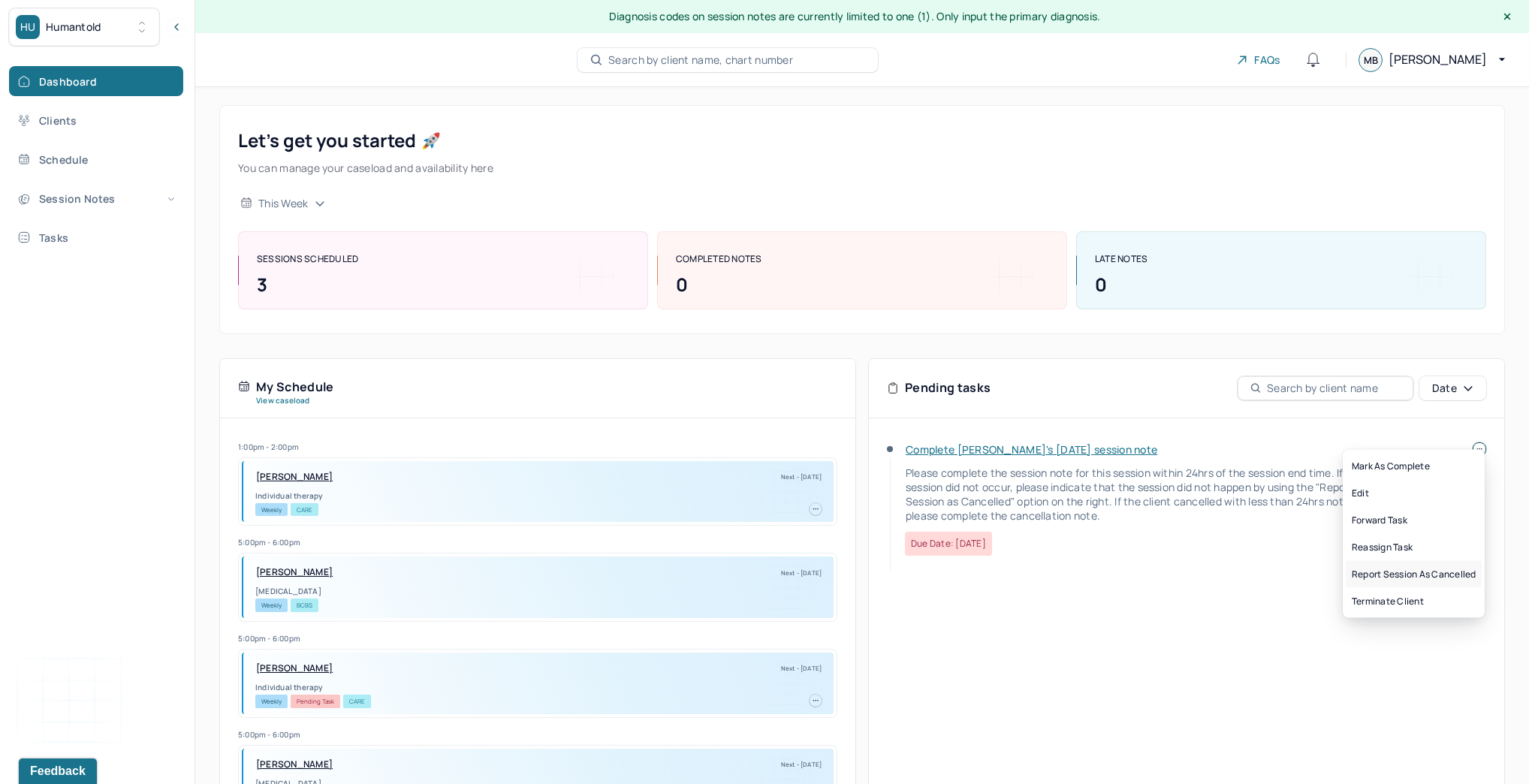 click on "Report session as cancelled" at bounding box center [1413, 574] 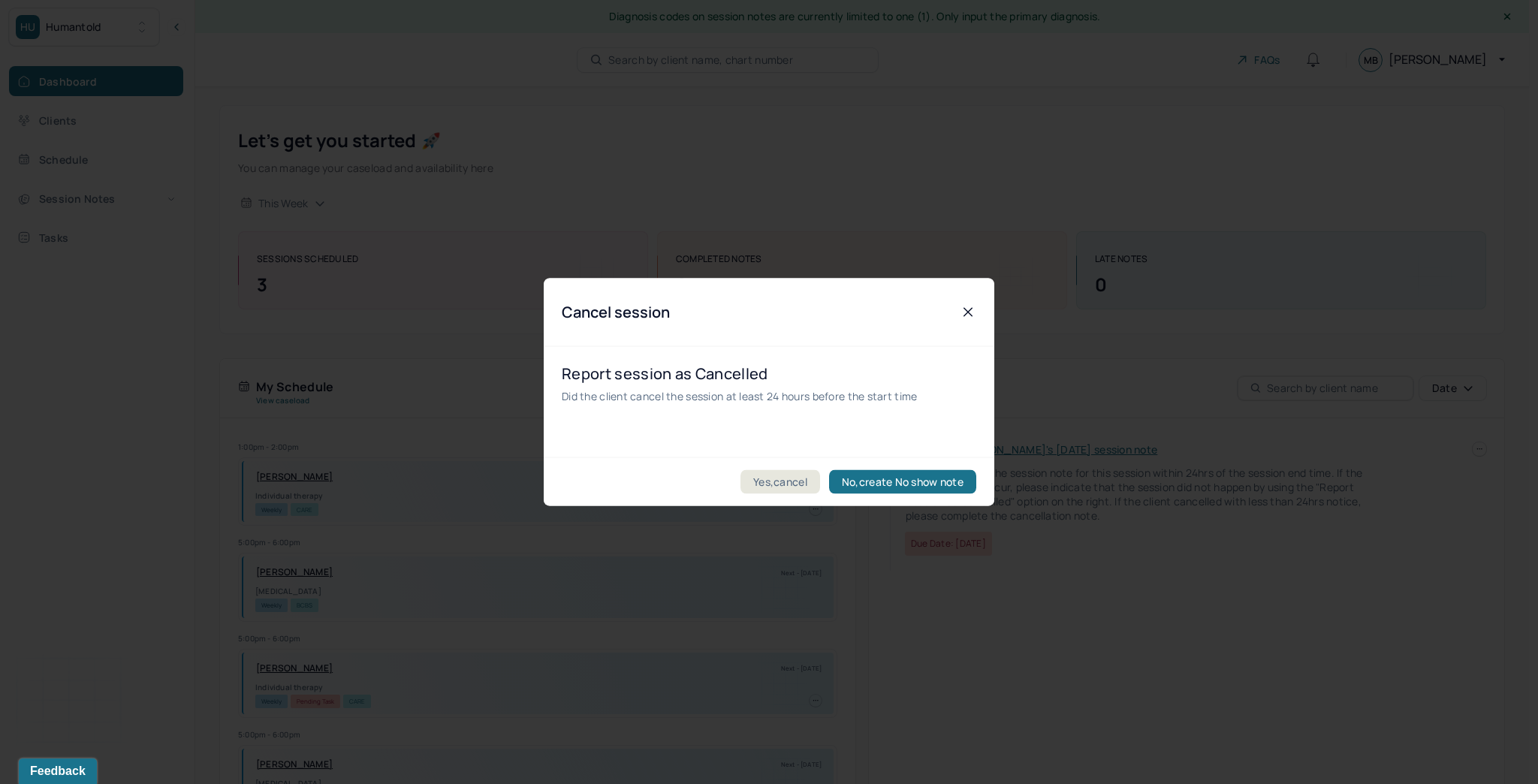 drag, startPoint x: 780, startPoint y: 486, endPoint x: 863, endPoint y: 548, distance: 103.60019 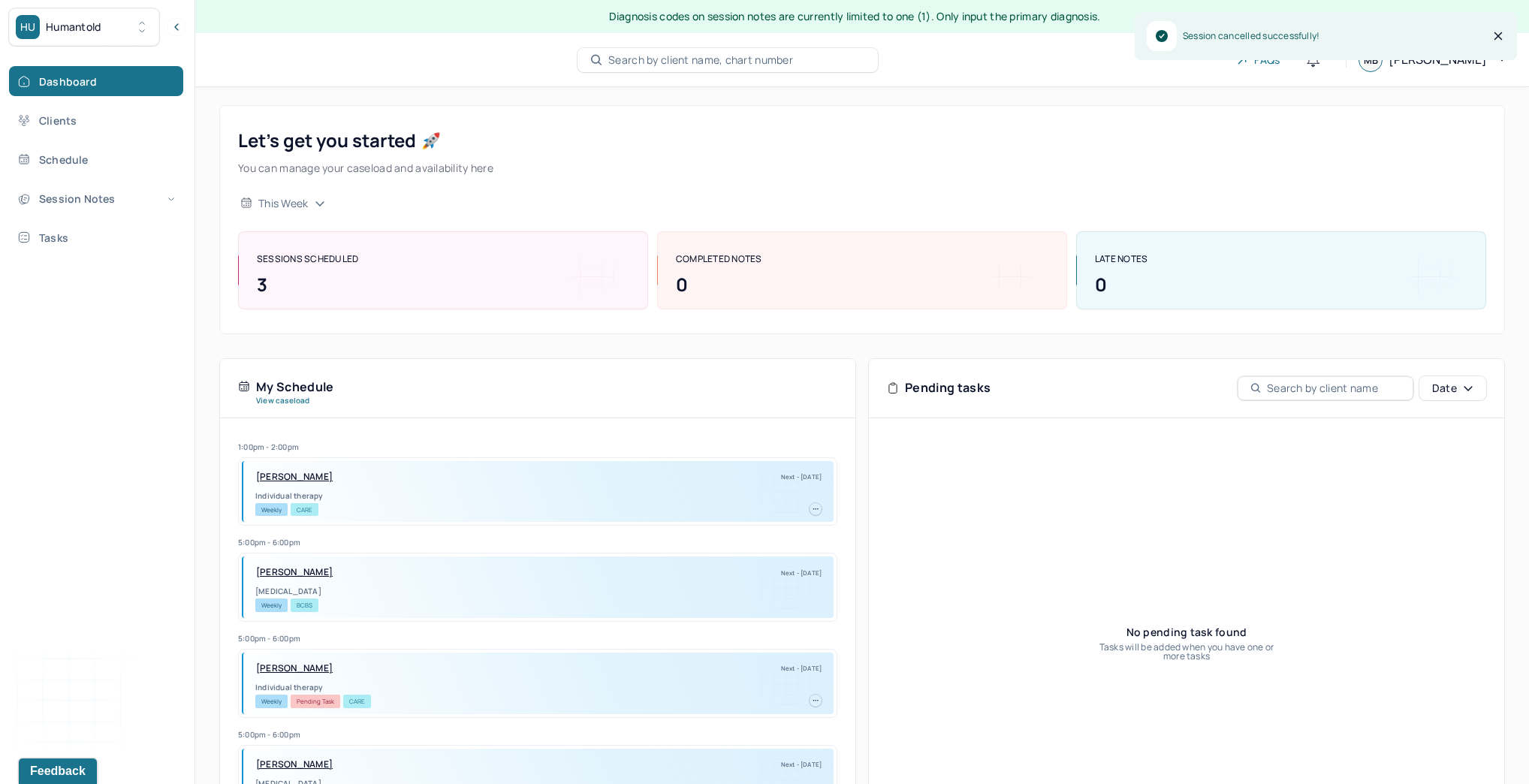 click on "No pending task found Tasks will be added when you have one or more tasks" at bounding box center [1187, 643] 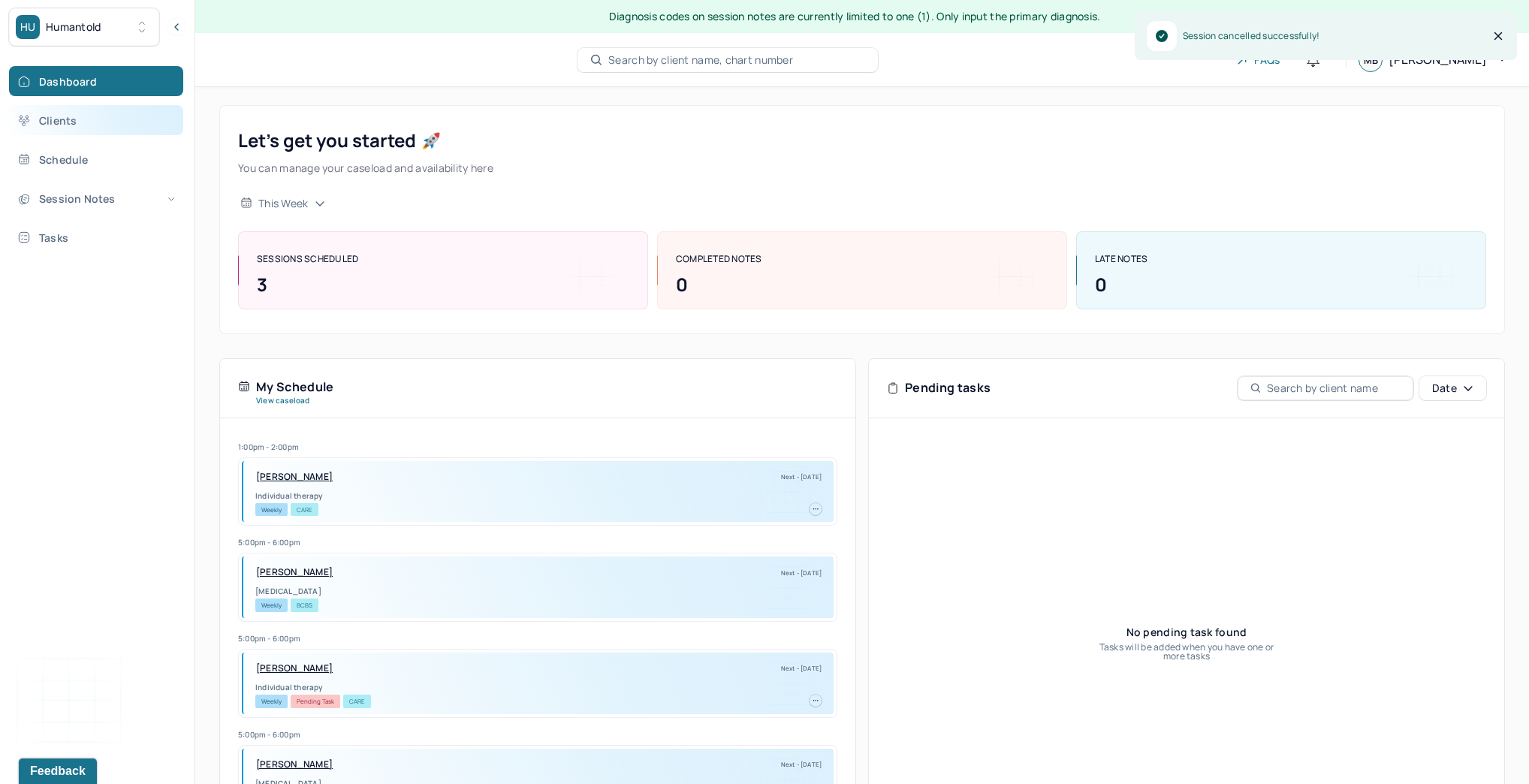 click on "Clients" at bounding box center [96, 120] 